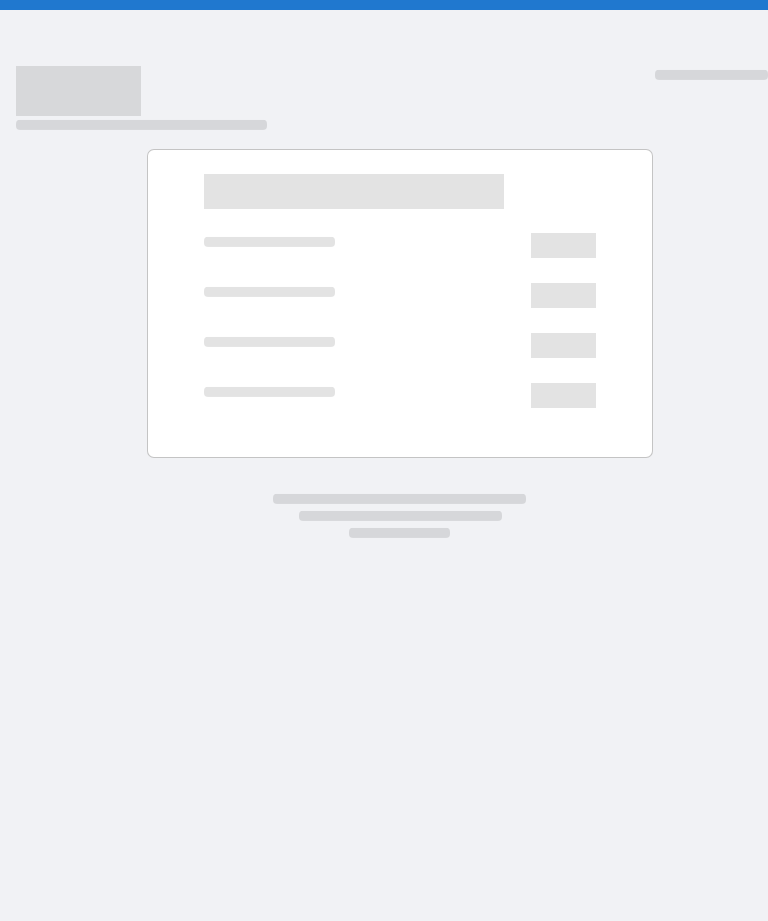 scroll, scrollTop: 0, scrollLeft: 0, axis: both 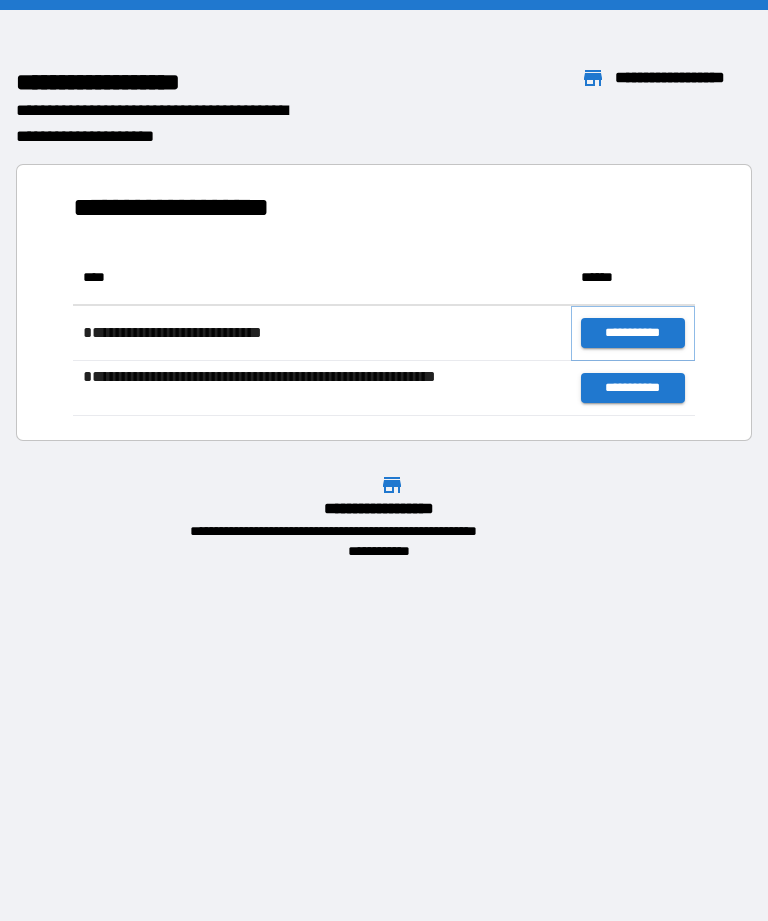click on "**********" at bounding box center (633, 333) 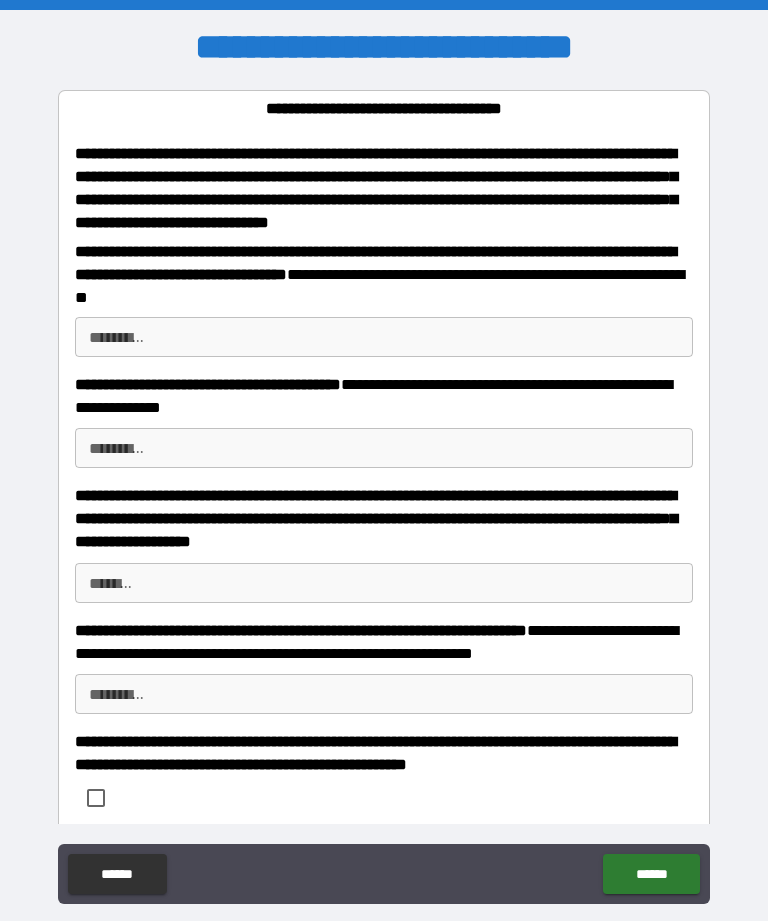 click on "[FIRST] [LAST]" at bounding box center (384, 337) 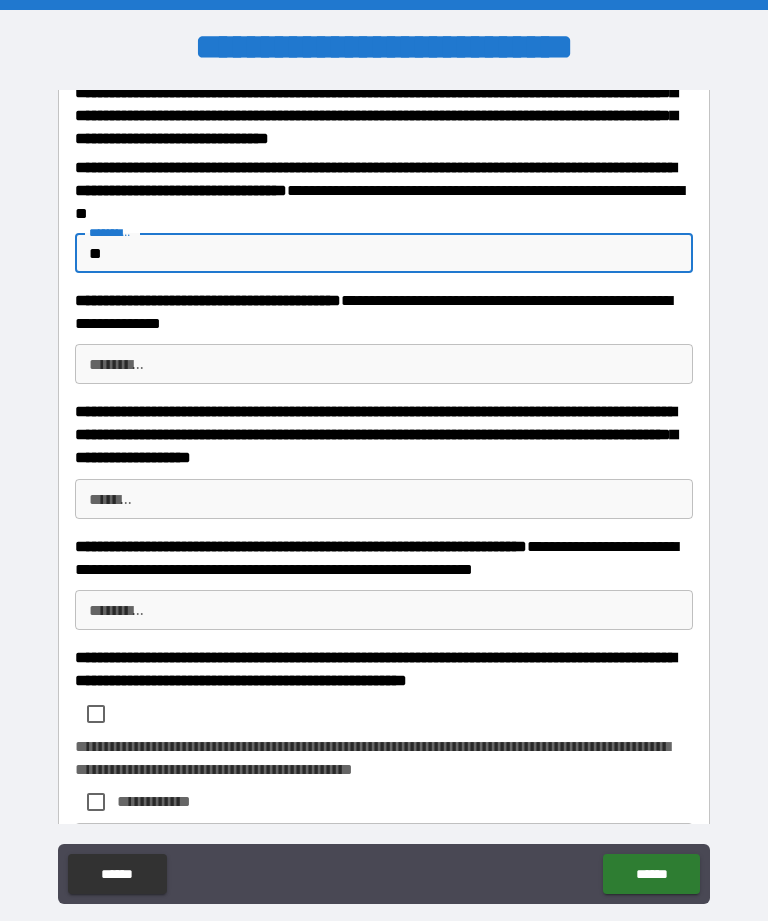 scroll, scrollTop: 85, scrollLeft: 0, axis: vertical 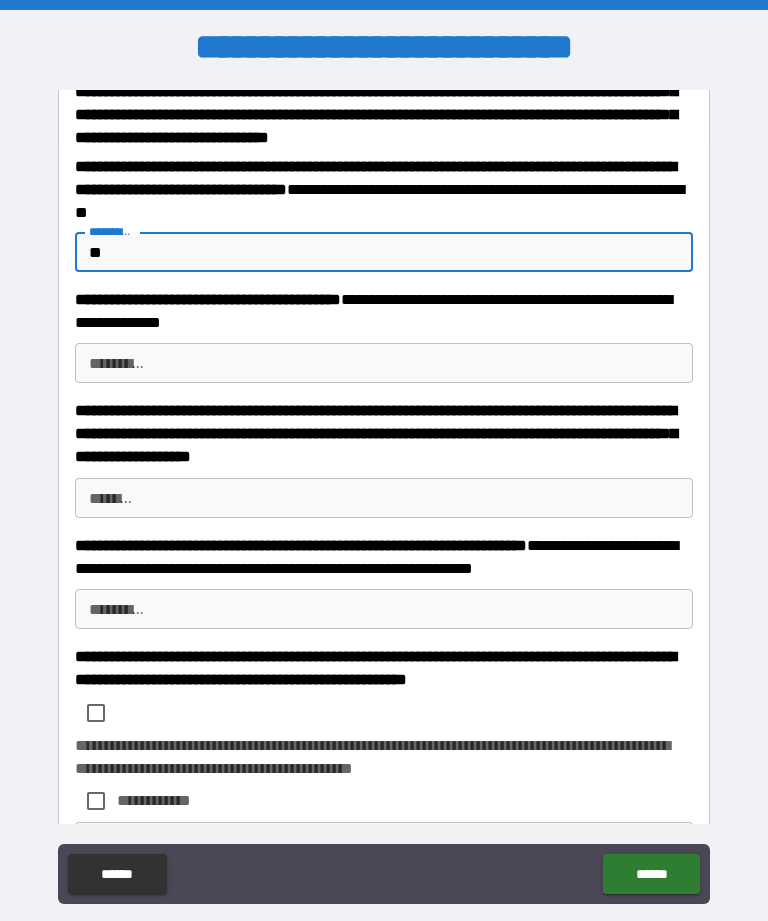 type on "**" 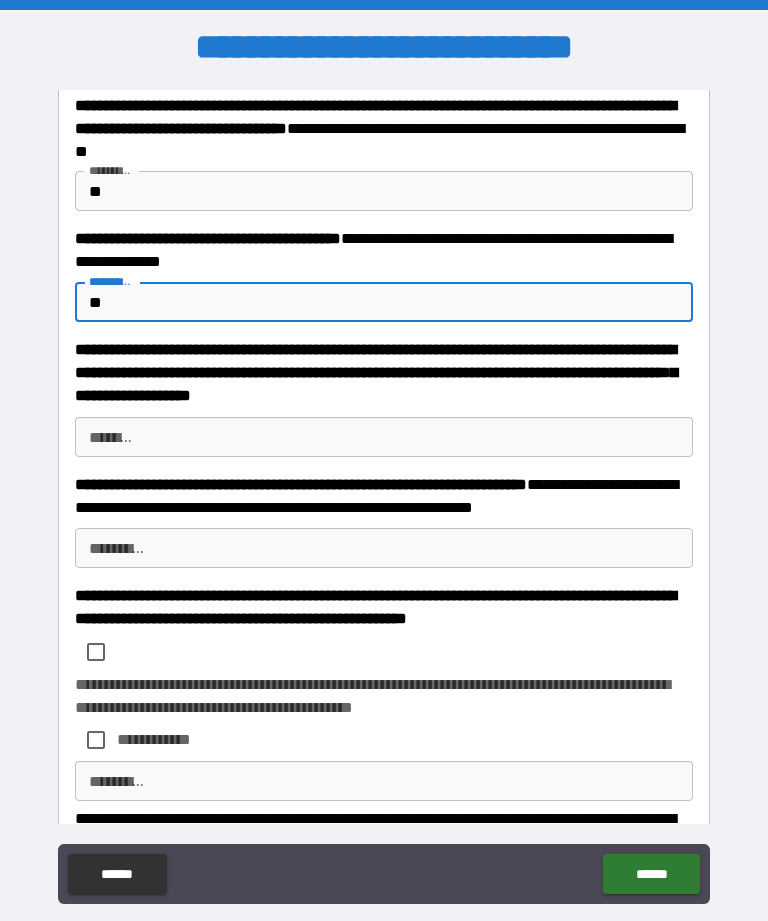 scroll, scrollTop: 147, scrollLeft: 0, axis: vertical 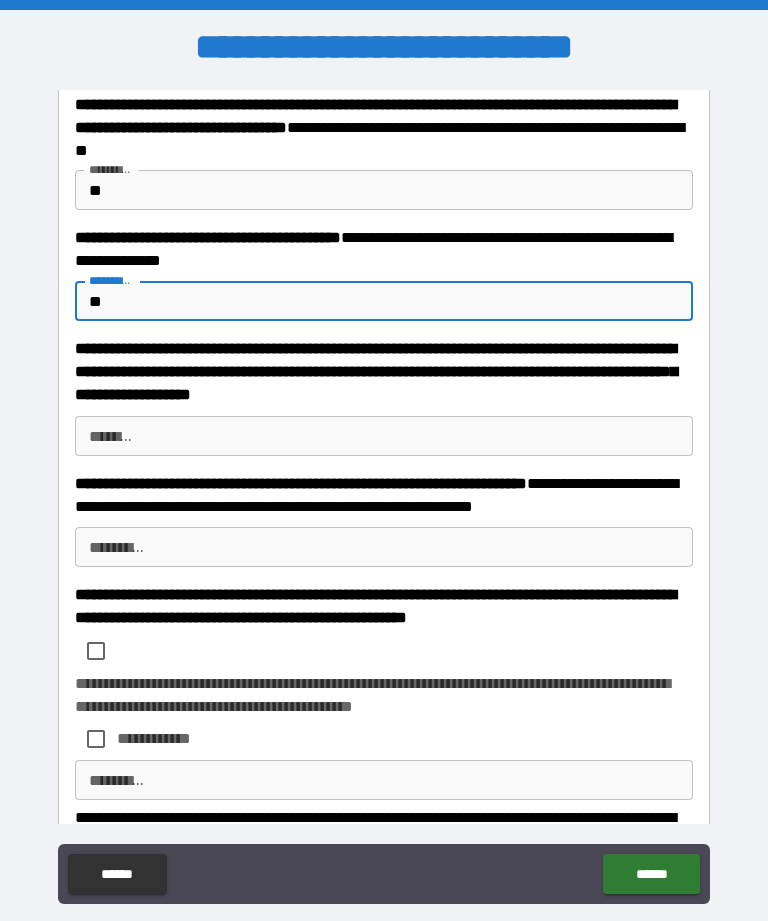 type on "**" 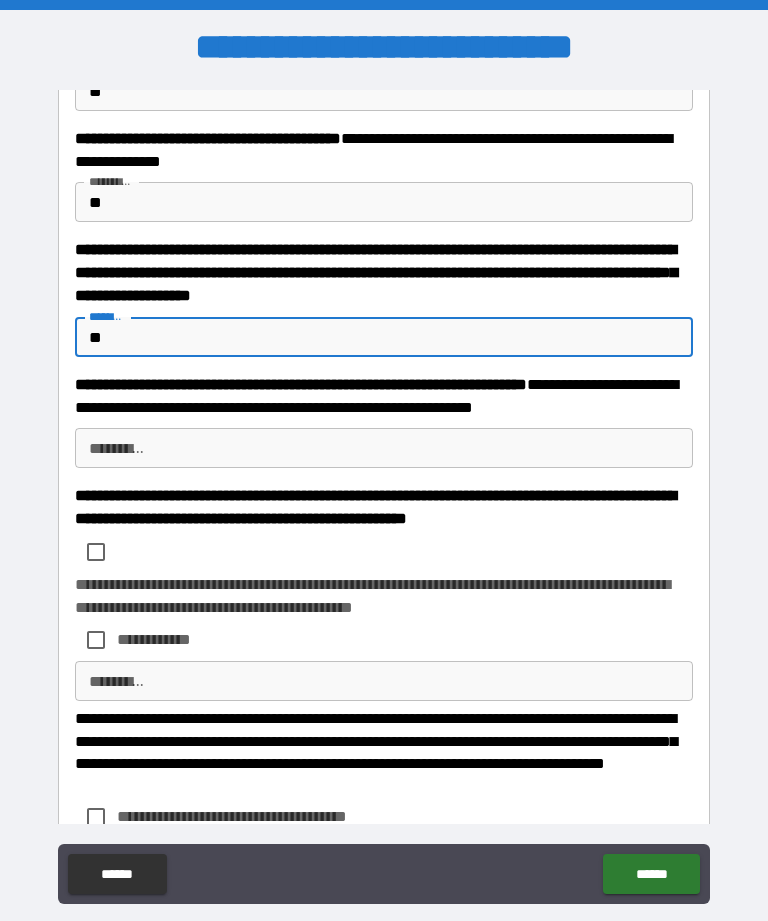 scroll, scrollTop: 247, scrollLeft: 0, axis: vertical 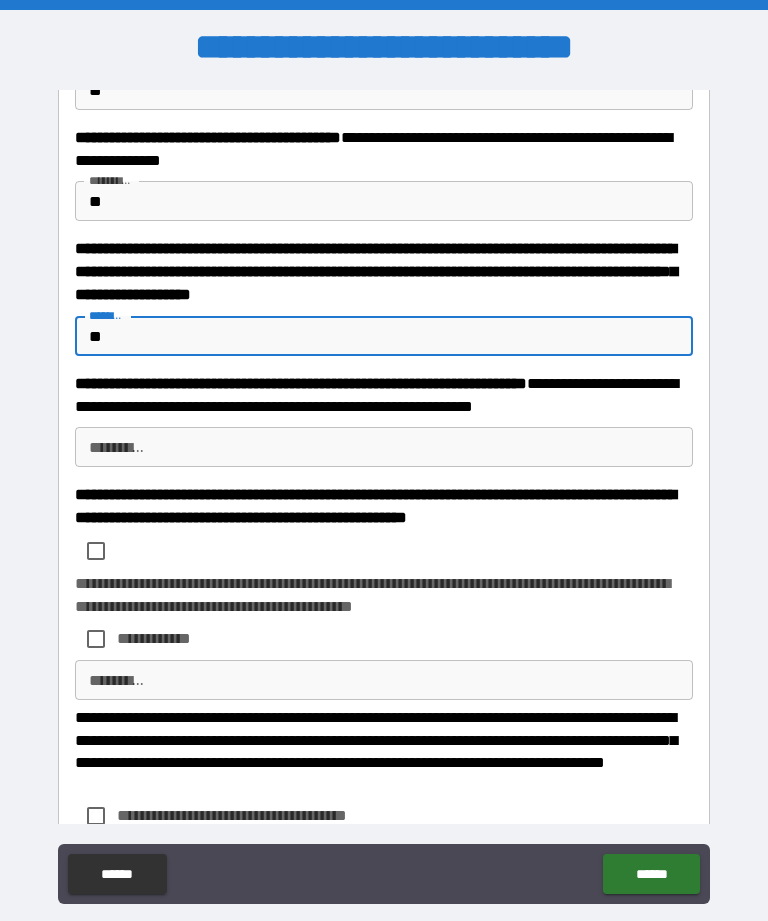 type on "**" 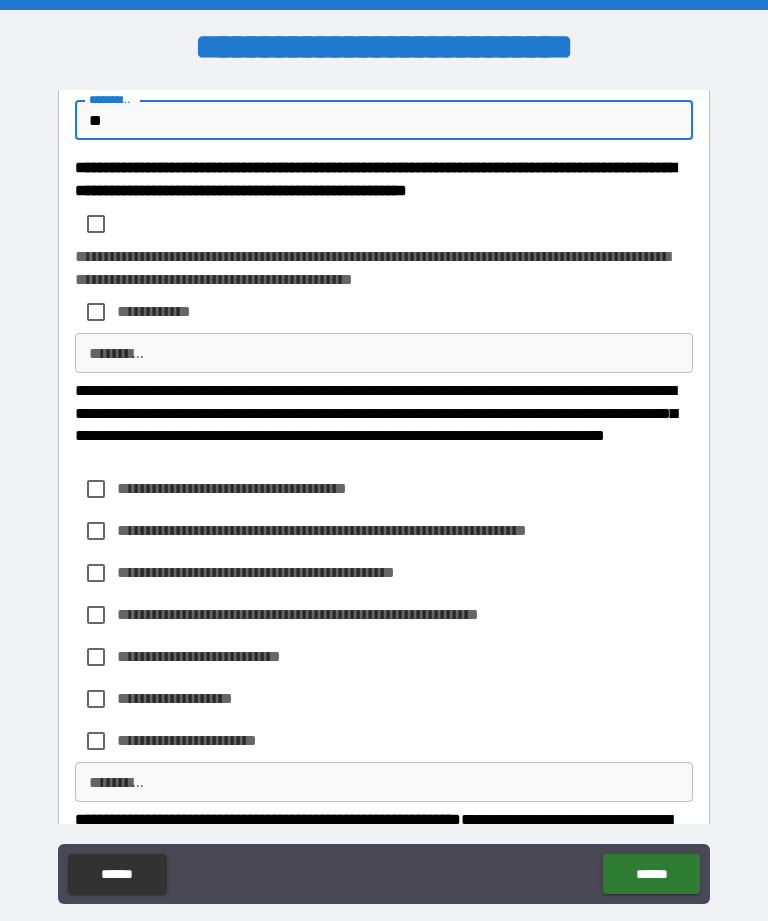 scroll, scrollTop: 573, scrollLeft: 0, axis: vertical 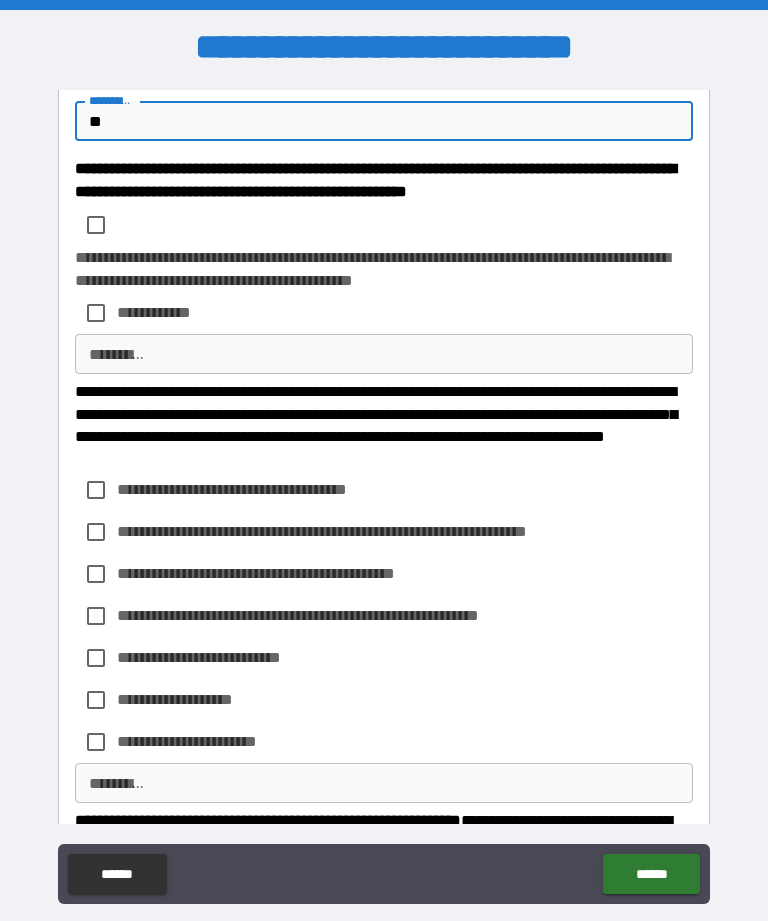 type on "**" 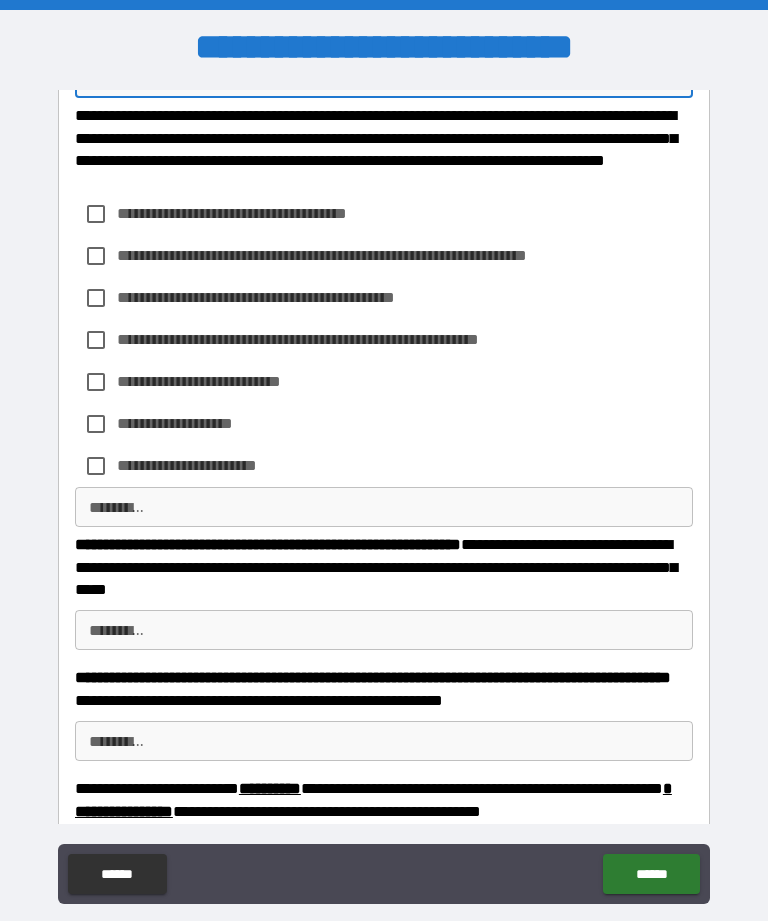 scroll, scrollTop: 863, scrollLeft: 0, axis: vertical 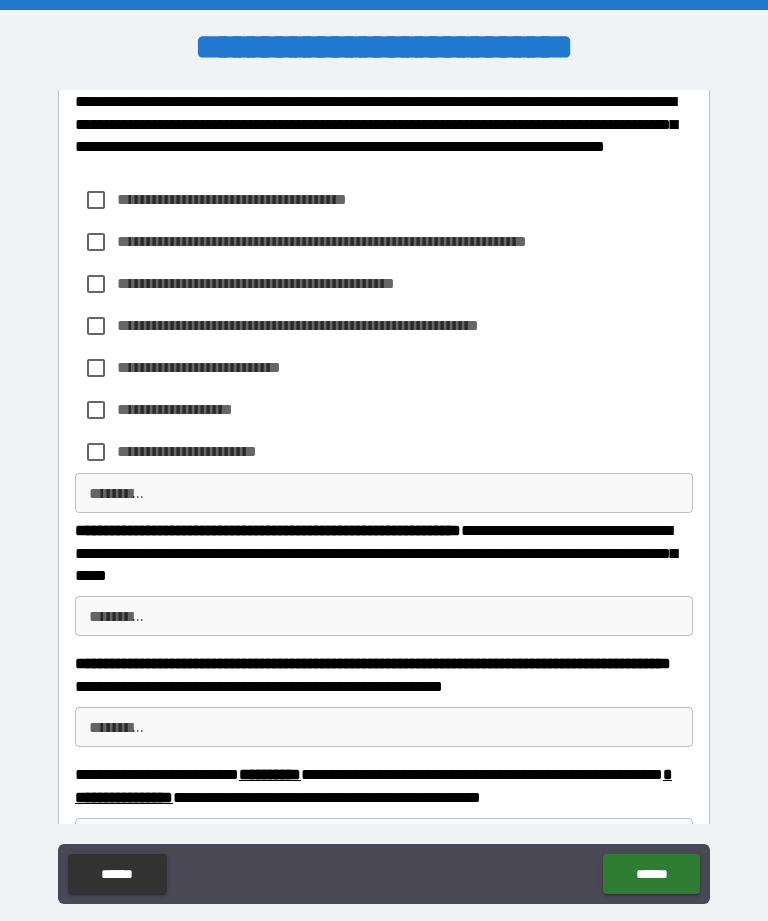 type on "**" 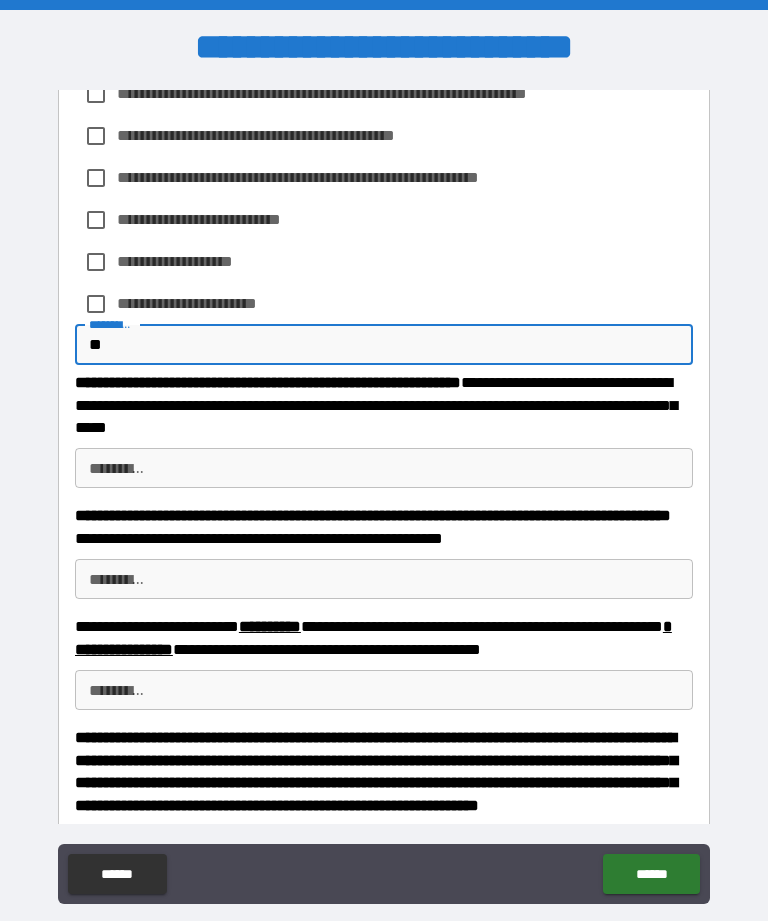 scroll, scrollTop: 1012, scrollLeft: 0, axis: vertical 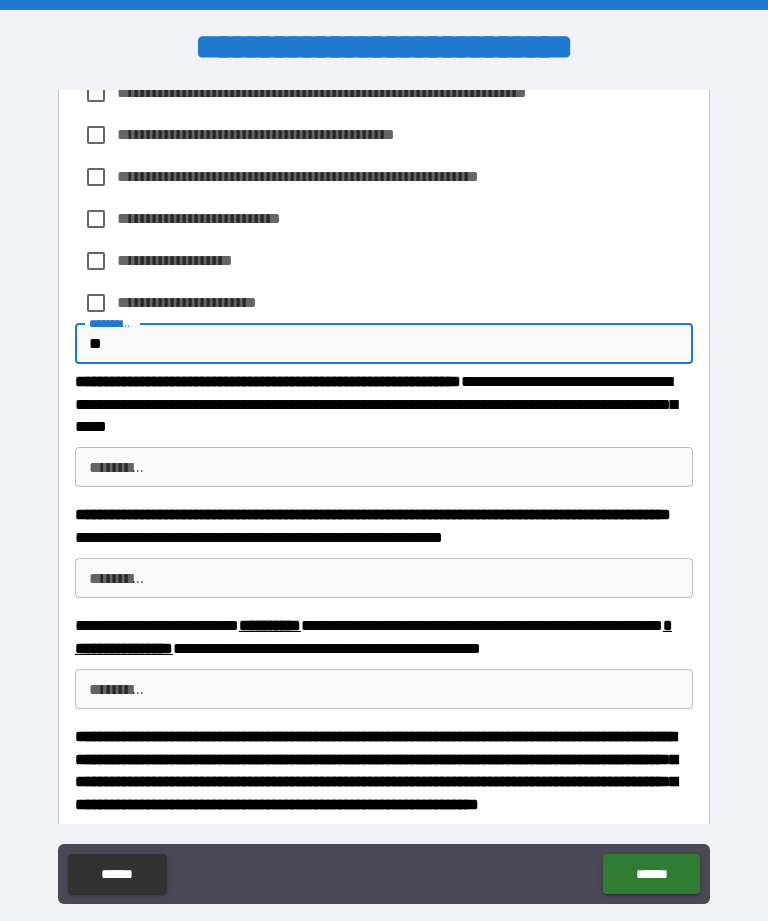 type on "**" 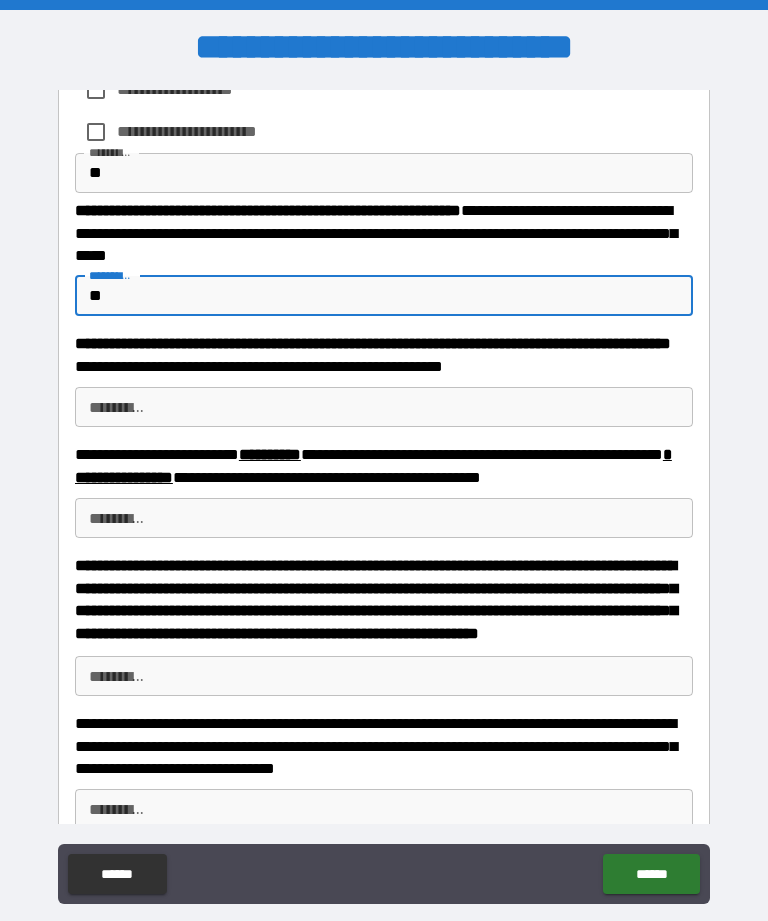 scroll, scrollTop: 1185, scrollLeft: 0, axis: vertical 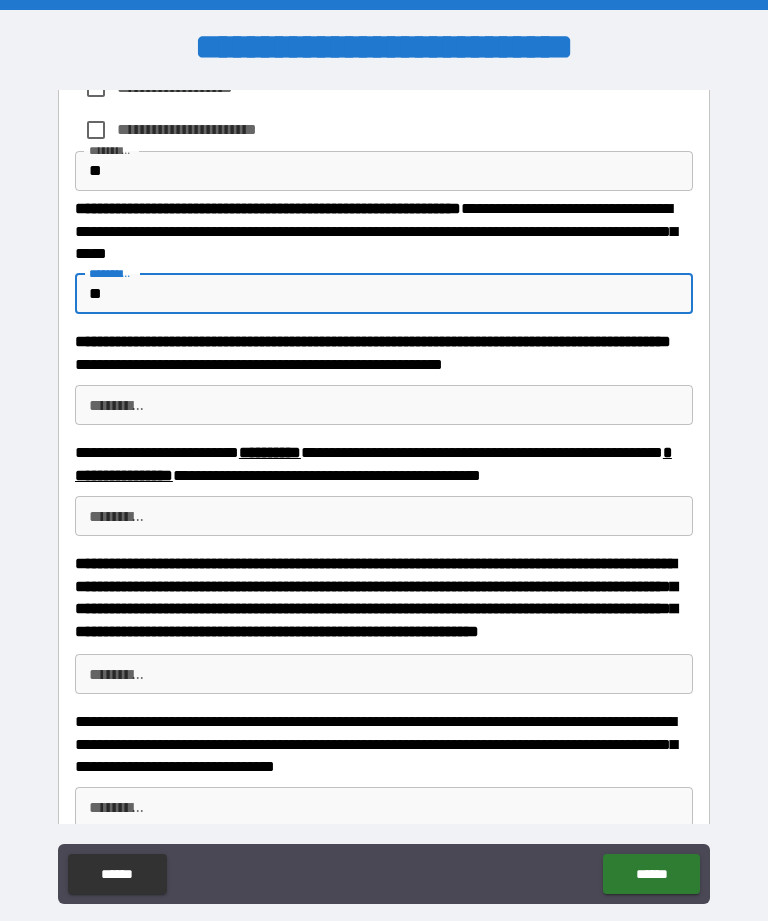 type on "**" 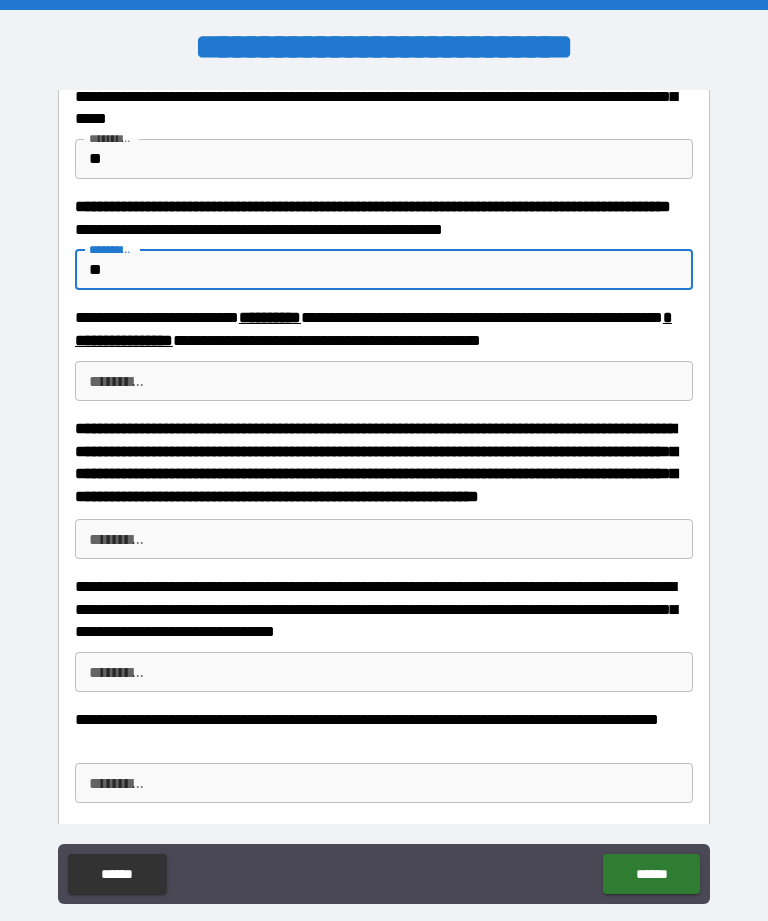 scroll, scrollTop: 1323, scrollLeft: 0, axis: vertical 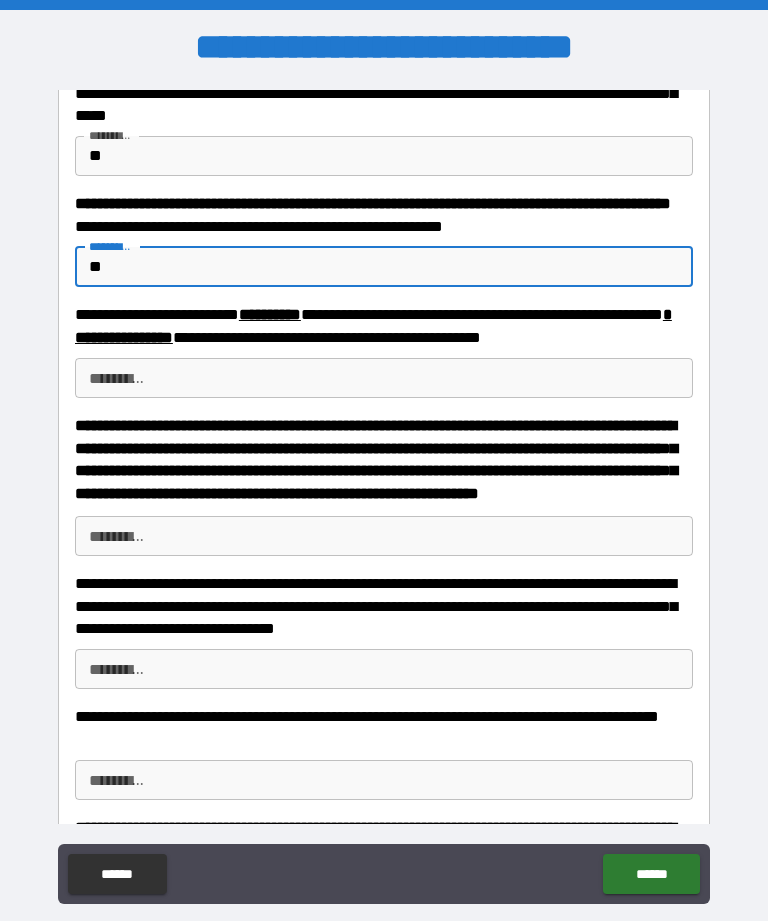 type on "**" 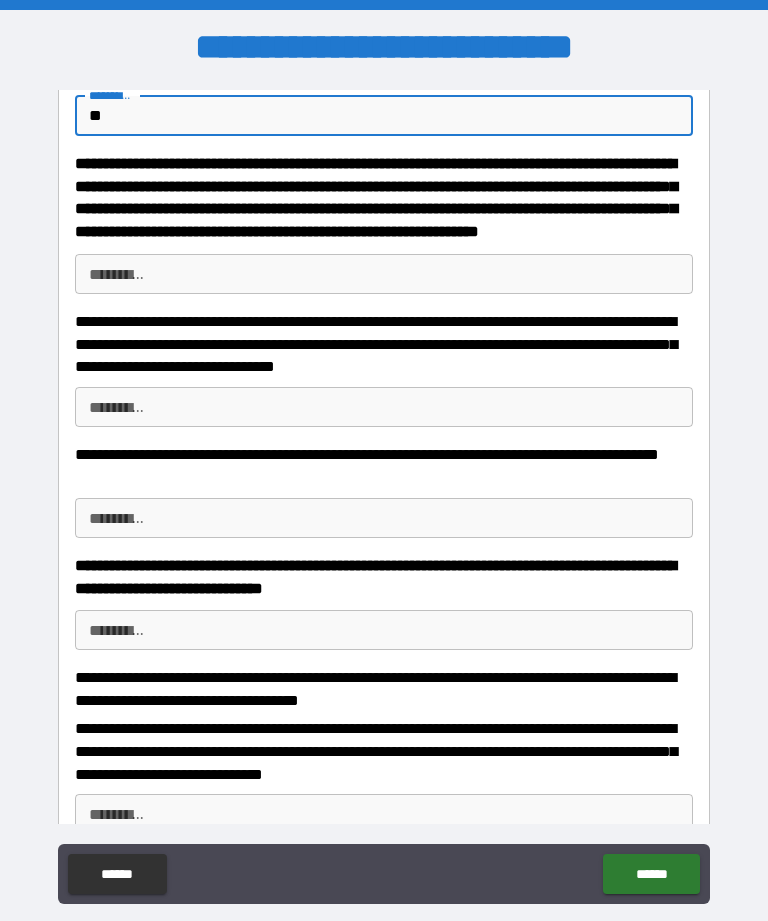 scroll, scrollTop: 1586, scrollLeft: 0, axis: vertical 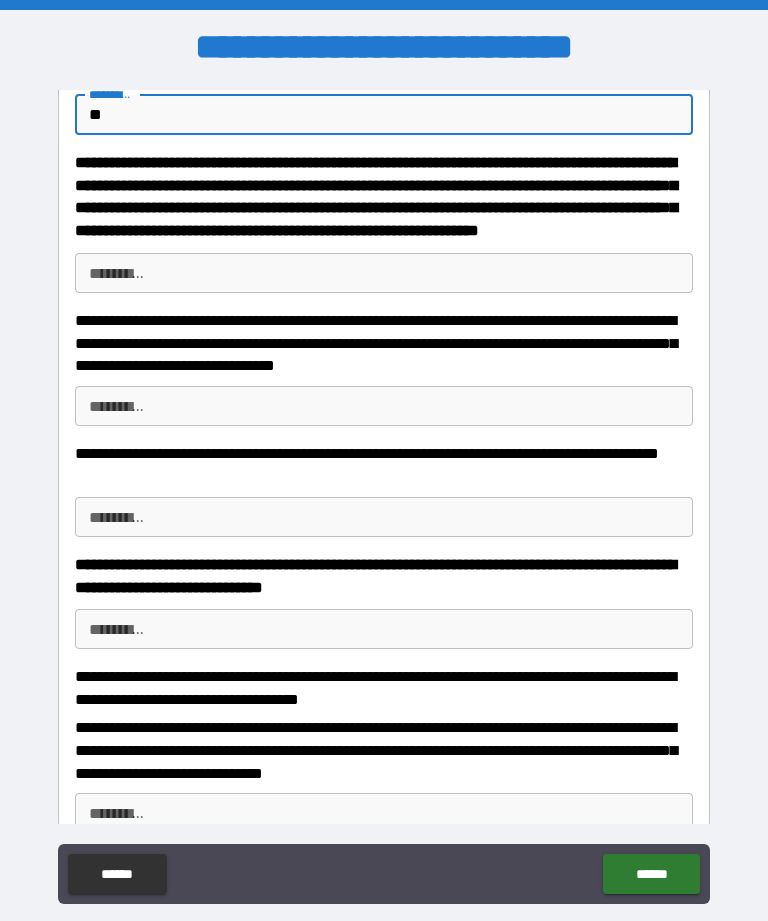 type on "**" 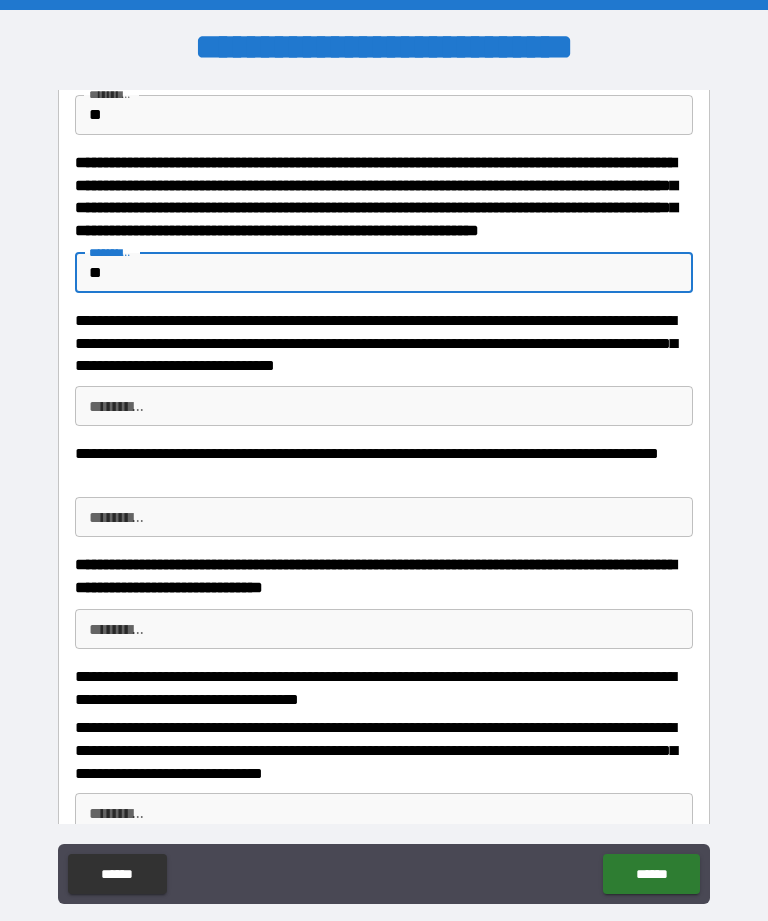 type on "**" 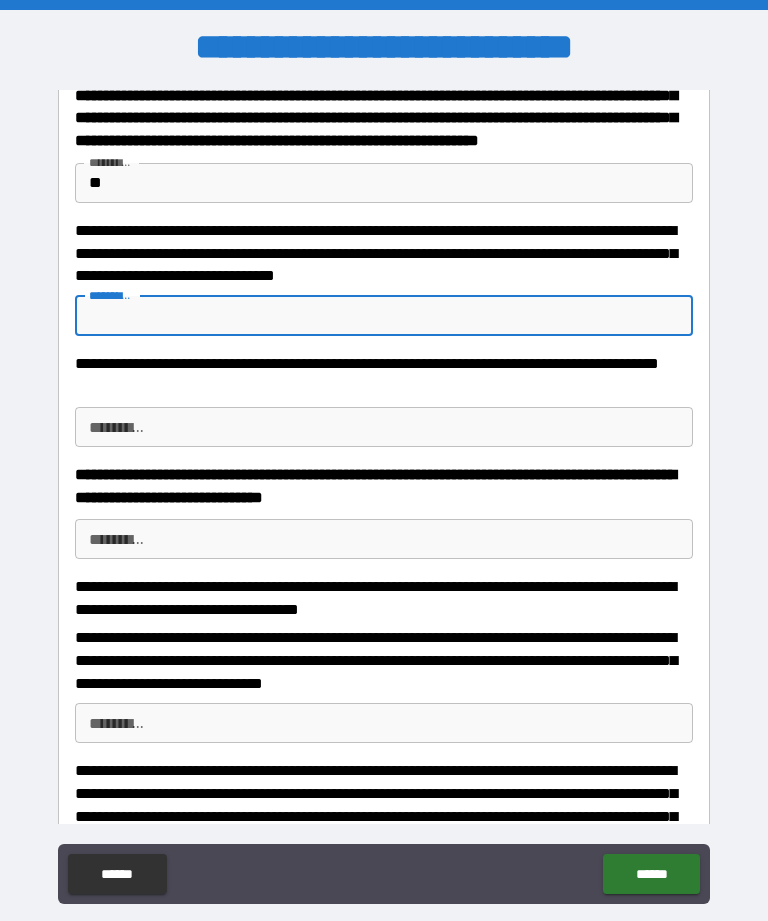scroll, scrollTop: 1679, scrollLeft: 0, axis: vertical 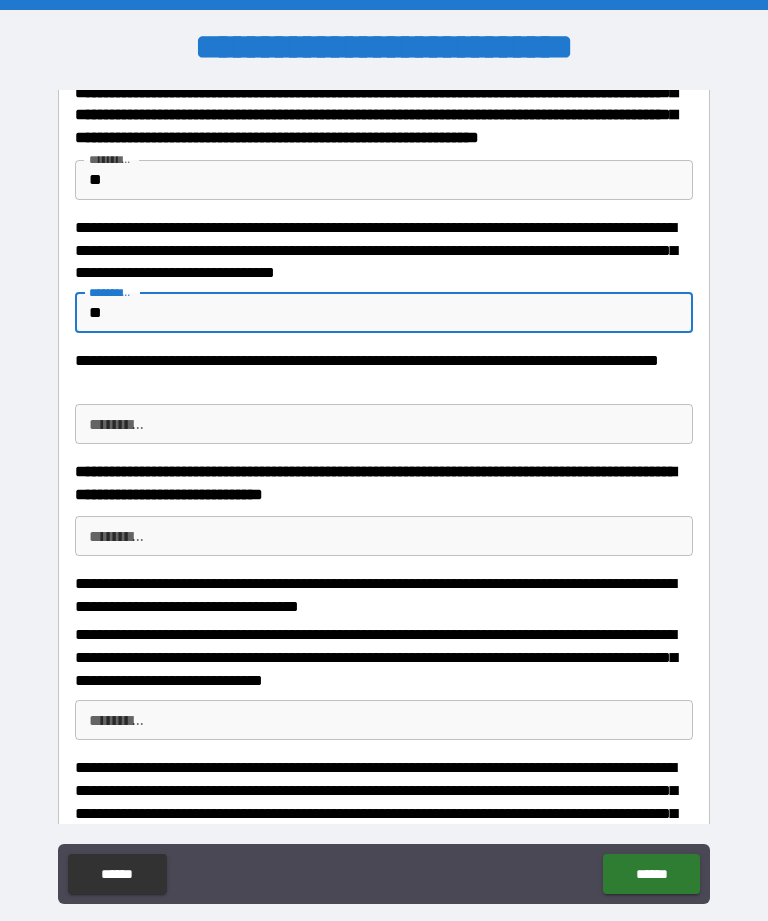 type on "**" 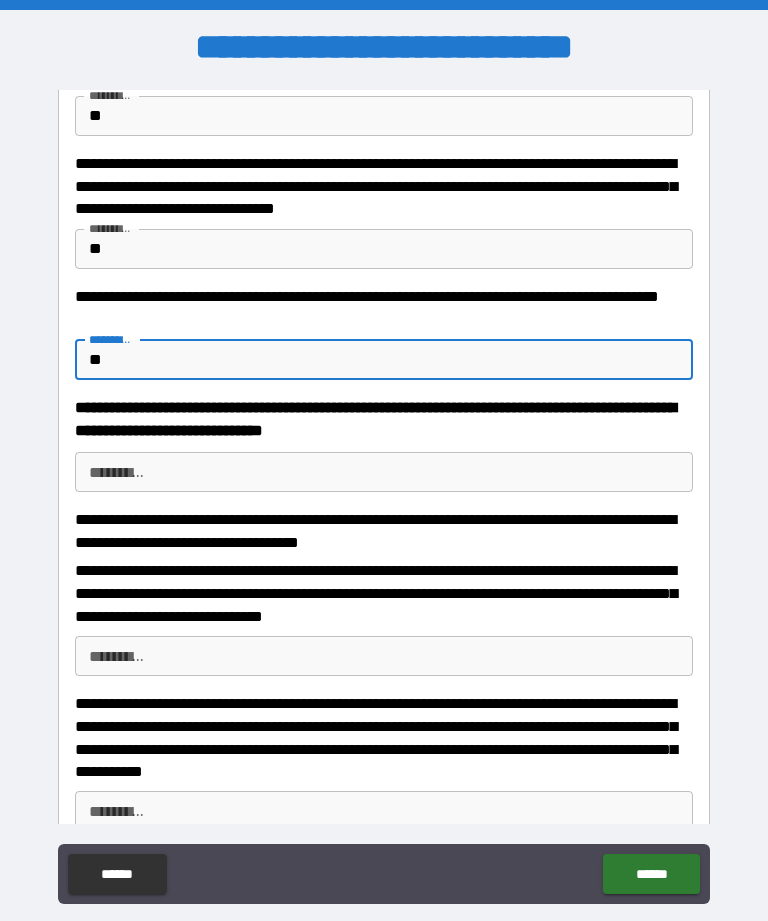 scroll, scrollTop: 1766, scrollLeft: 0, axis: vertical 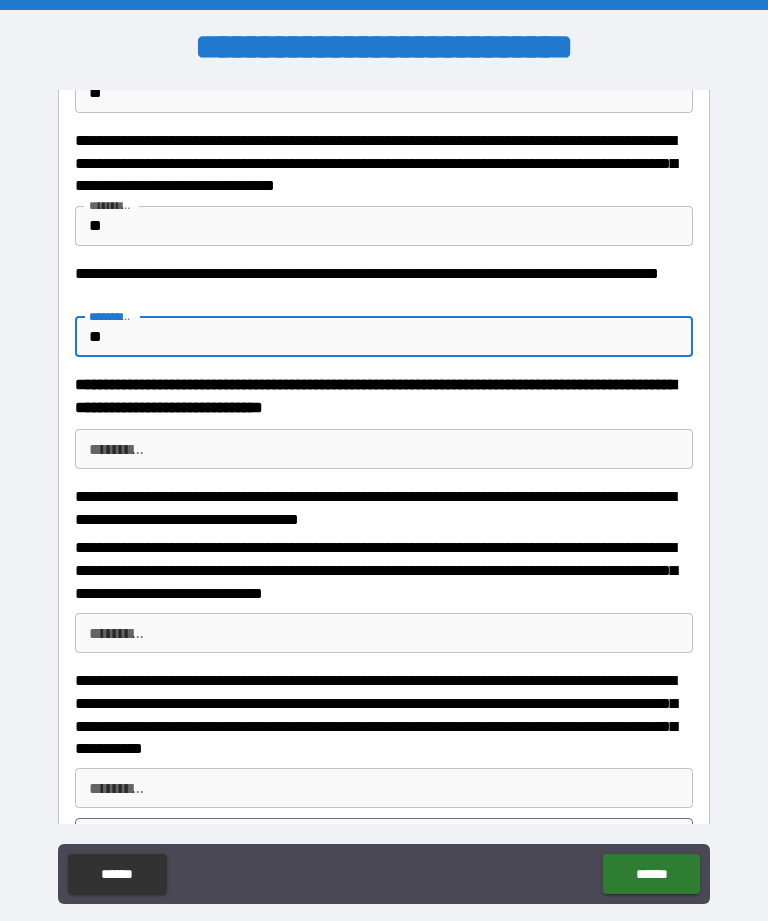 type on "**" 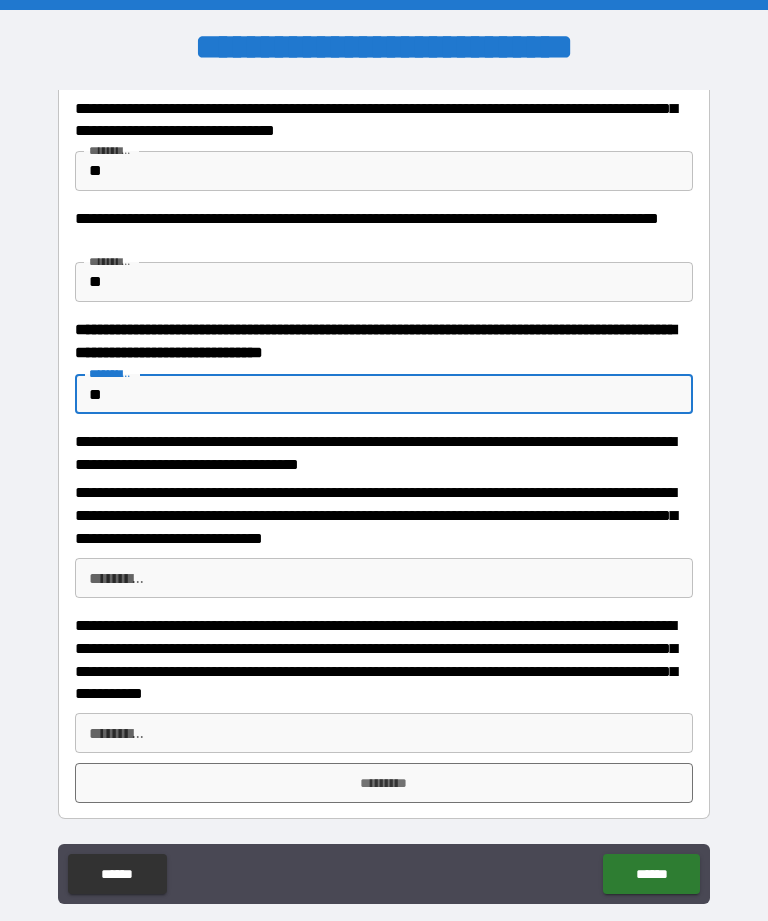 scroll, scrollTop: 1831, scrollLeft: 0, axis: vertical 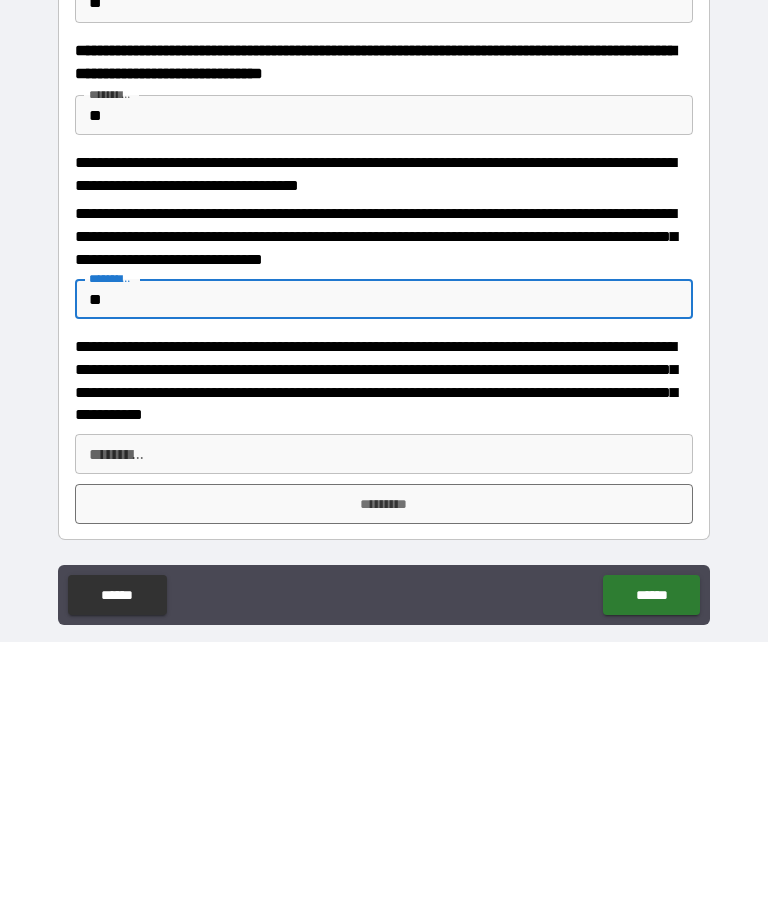 type on "**" 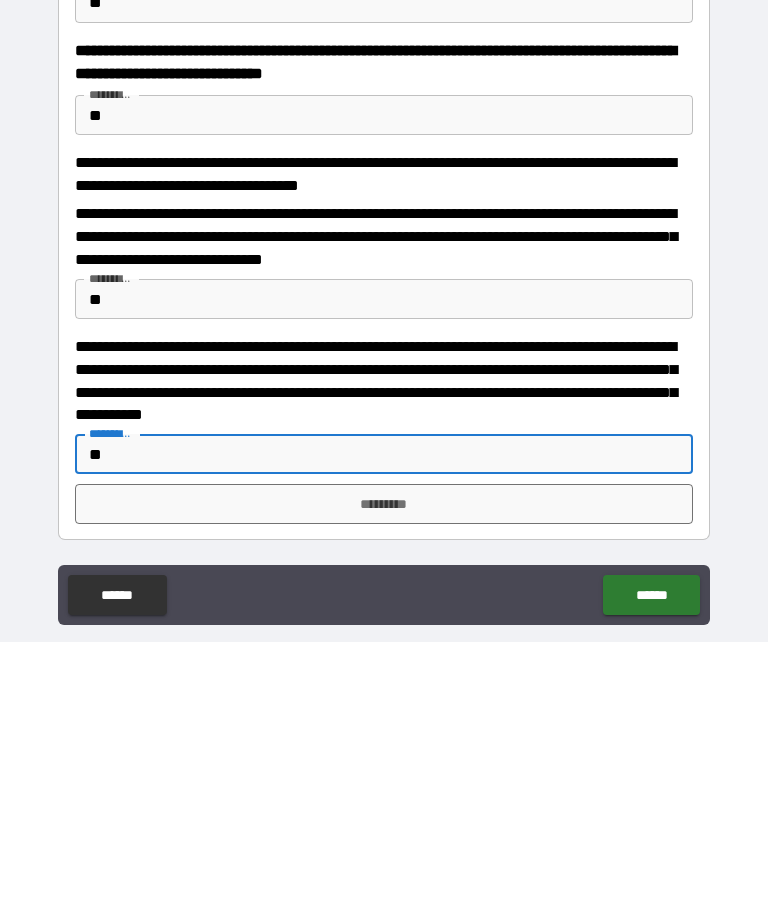 type on "**" 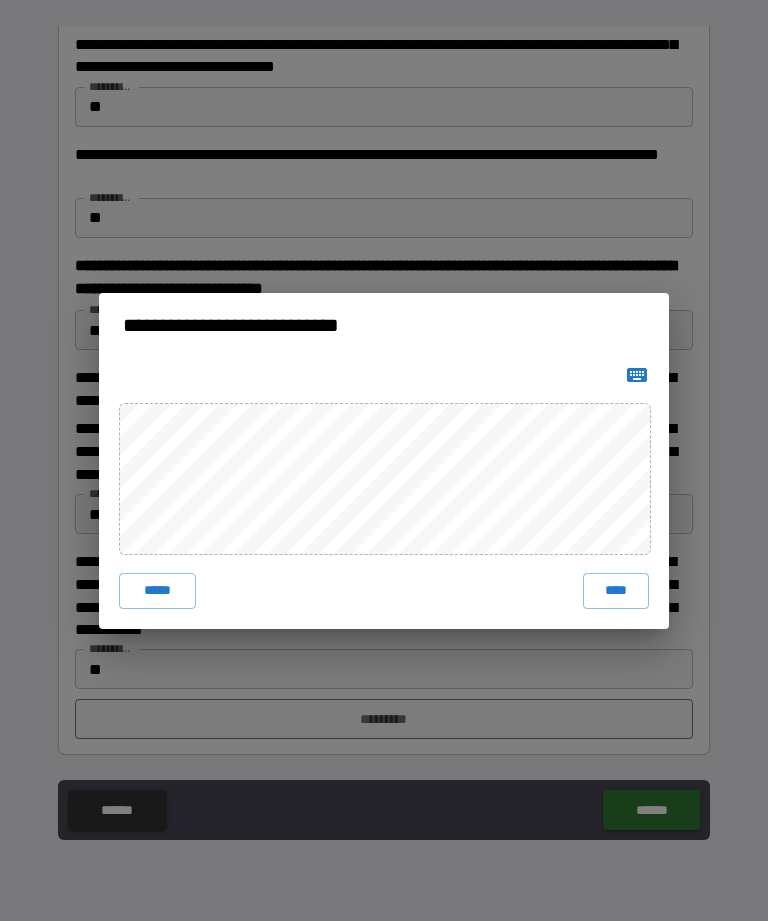 click on "****" at bounding box center [616, 591] 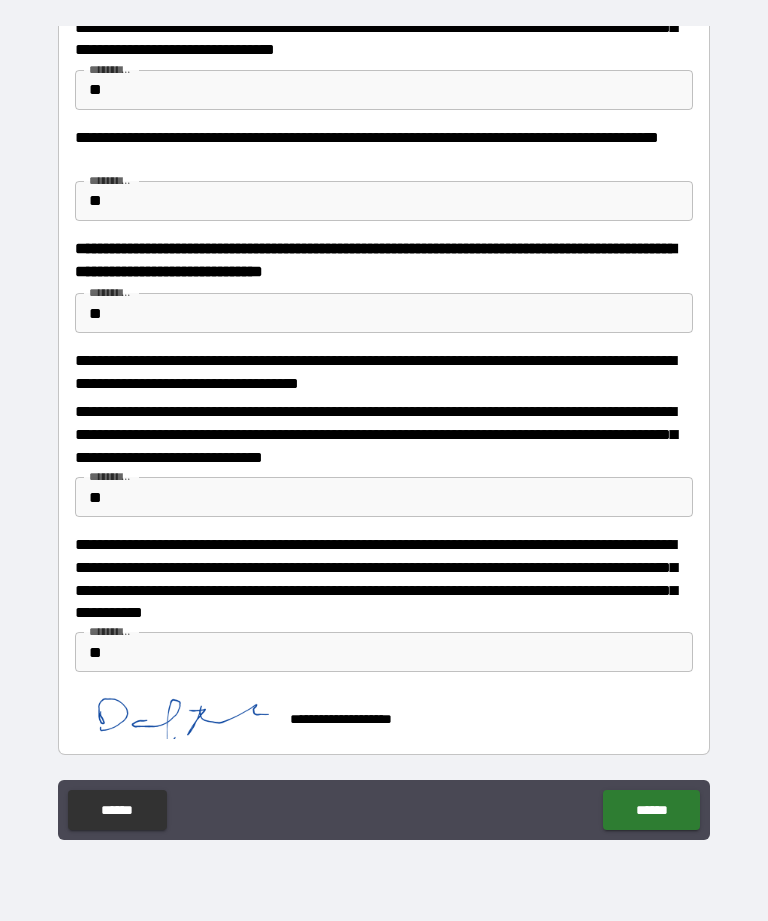 scroll, scrollTop: 1848, scrollLeft: 0, axis: vertical 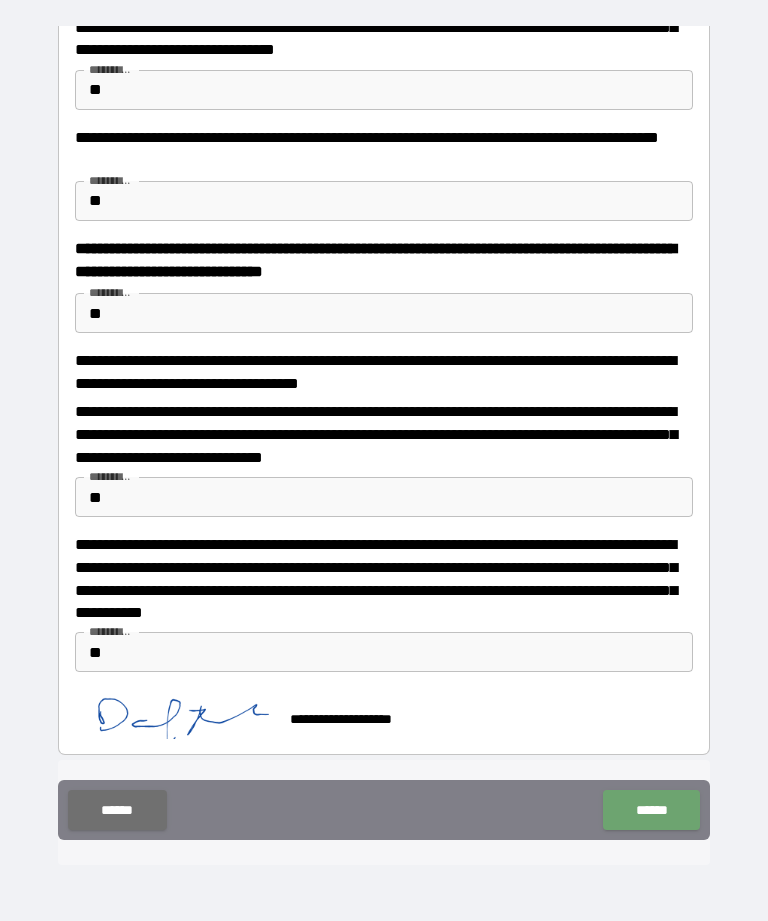 click on "******" at bounding box center [651, 810] 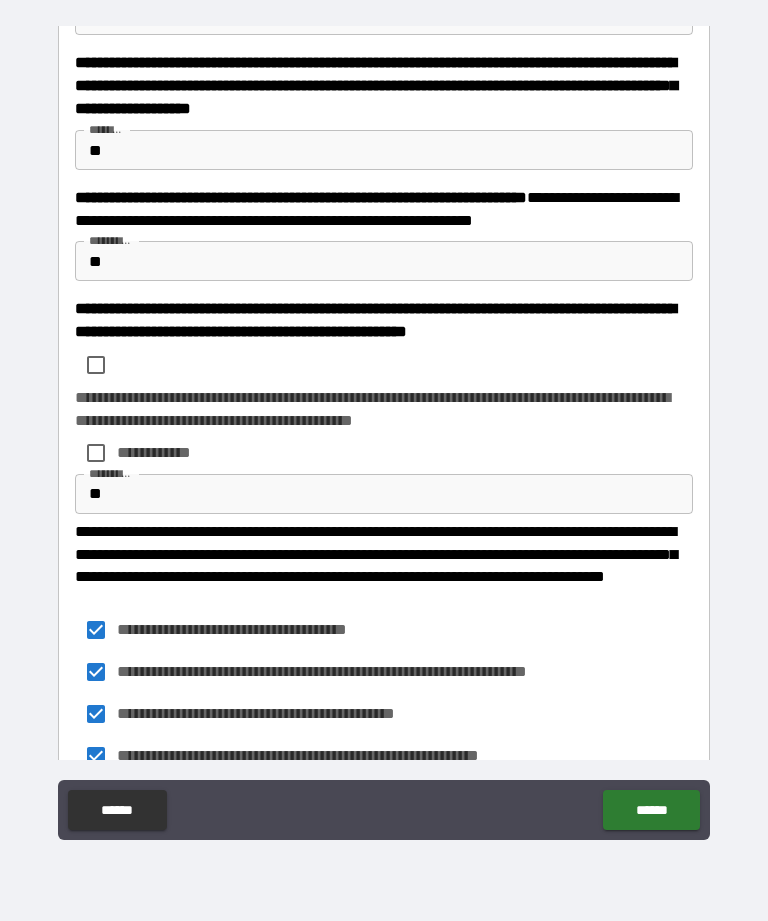 scroll, scrollTop: 369, scrollLeft: 0, axis: vertical 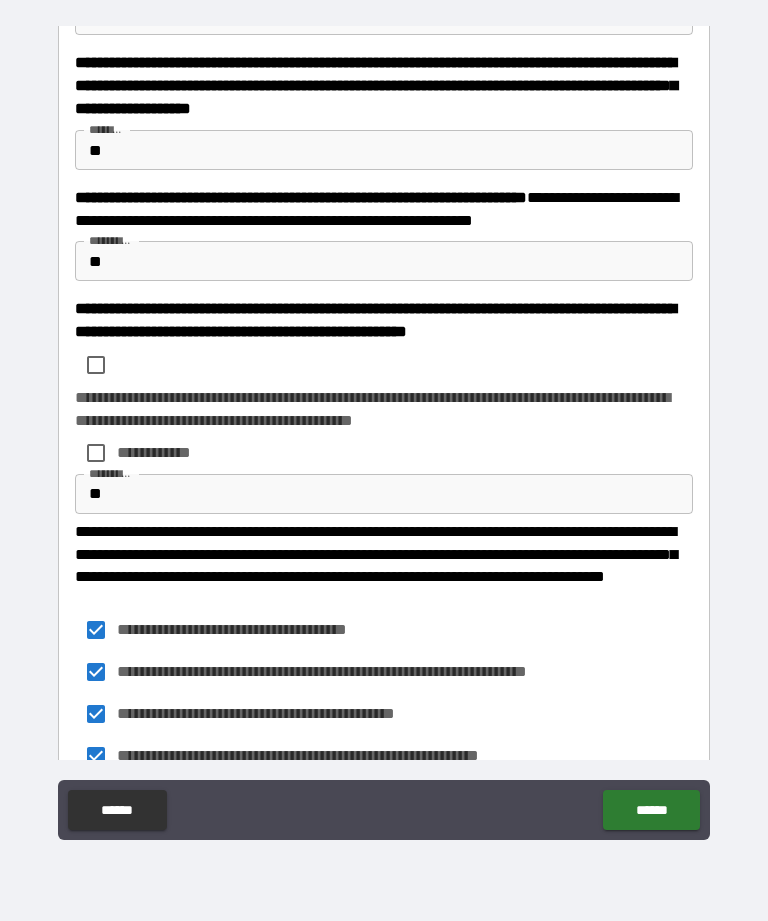 click on "******" at bounding box center (651, 810) 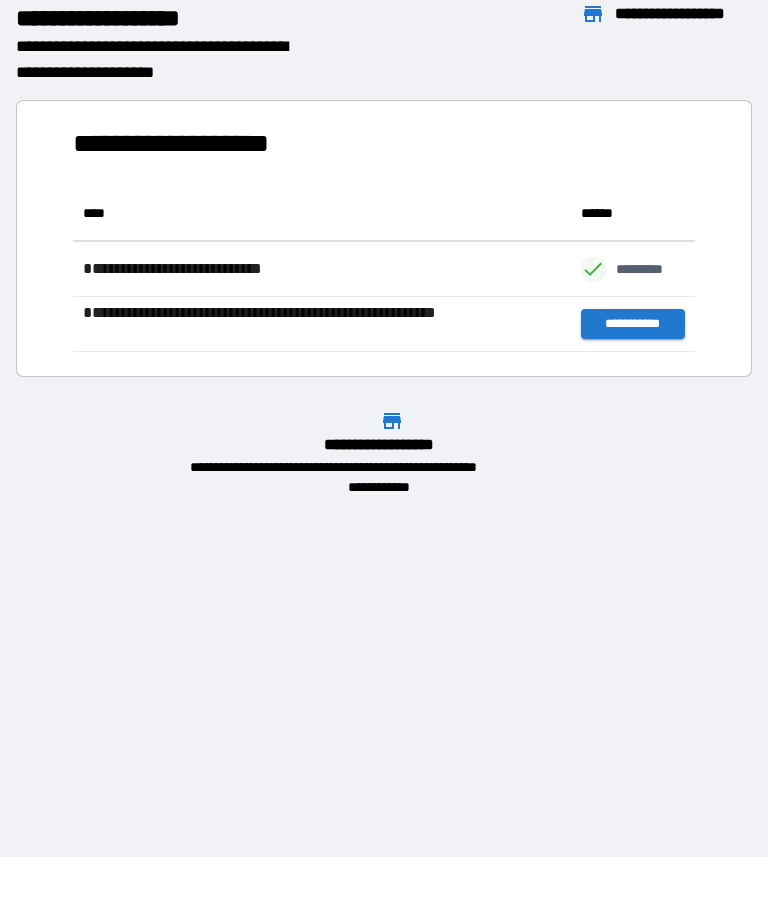 scroll, scrollTop: 166, scrollLeft: 622, axis: both 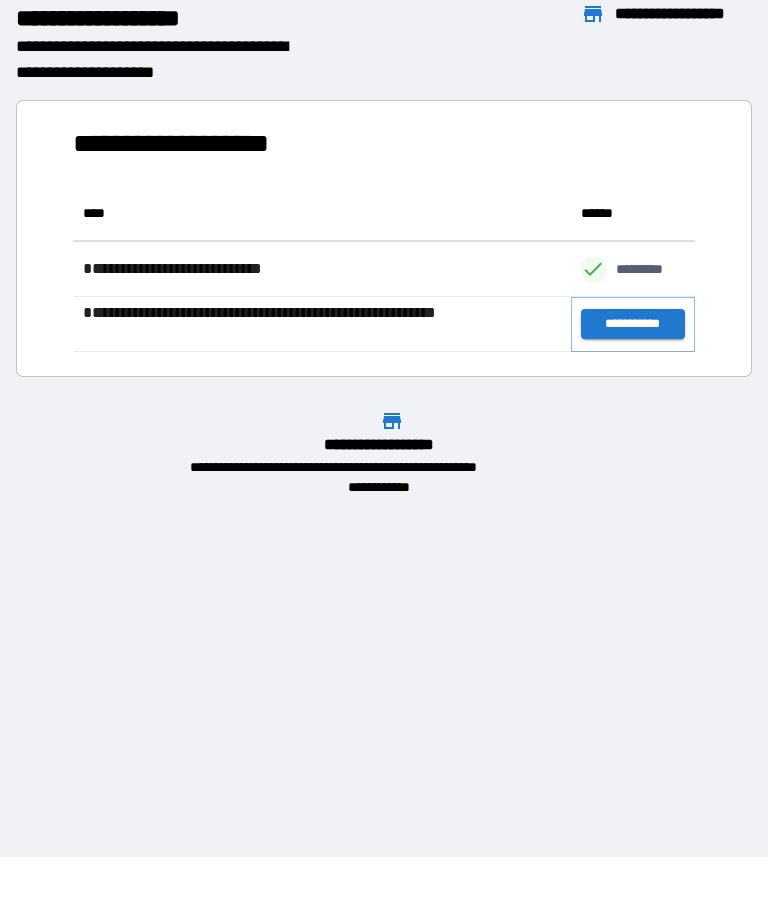 click on "**********" at bounding box center [633, 324] 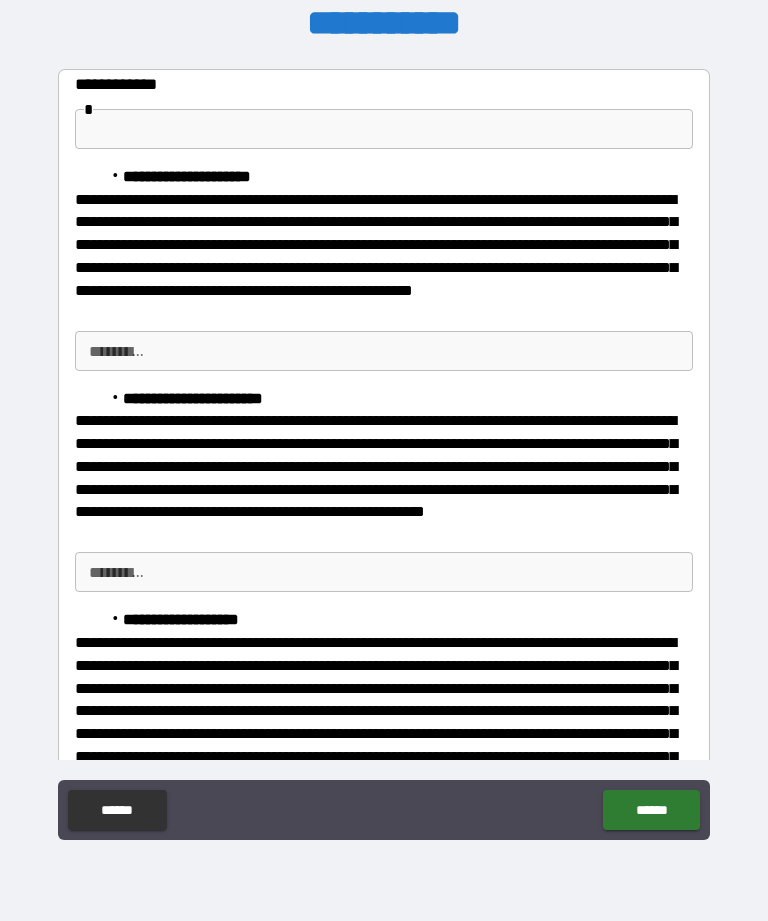 scroll, scrollTop: 0, scrollLeft: 0, axis: both 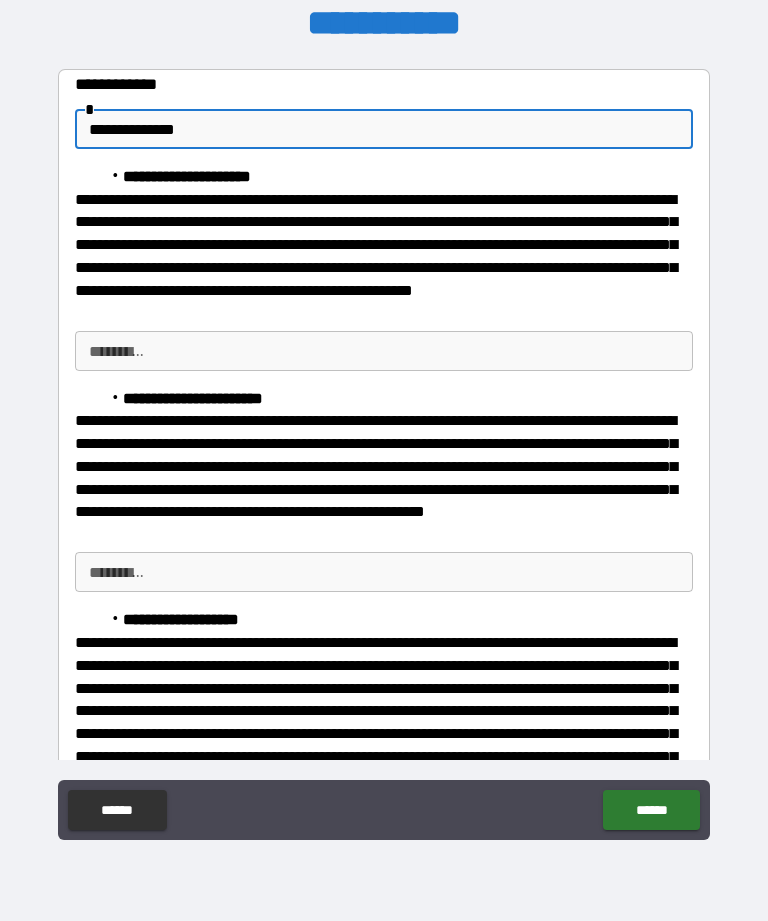 type on "**********" 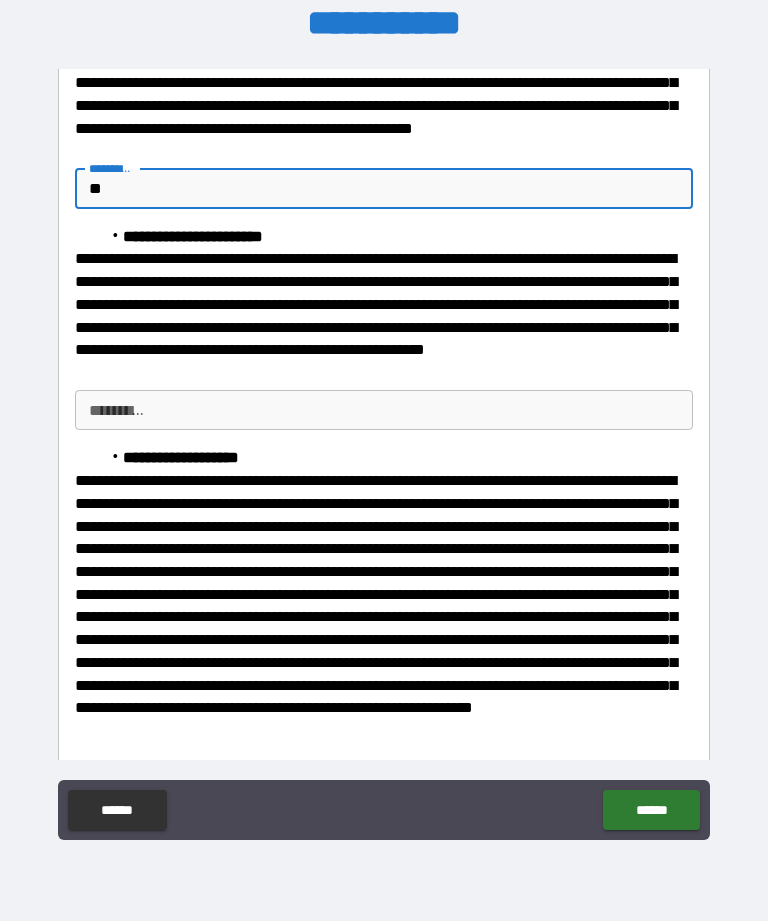 scroll, scrollTop: 159, scrollLeft: 0, axis: vertical 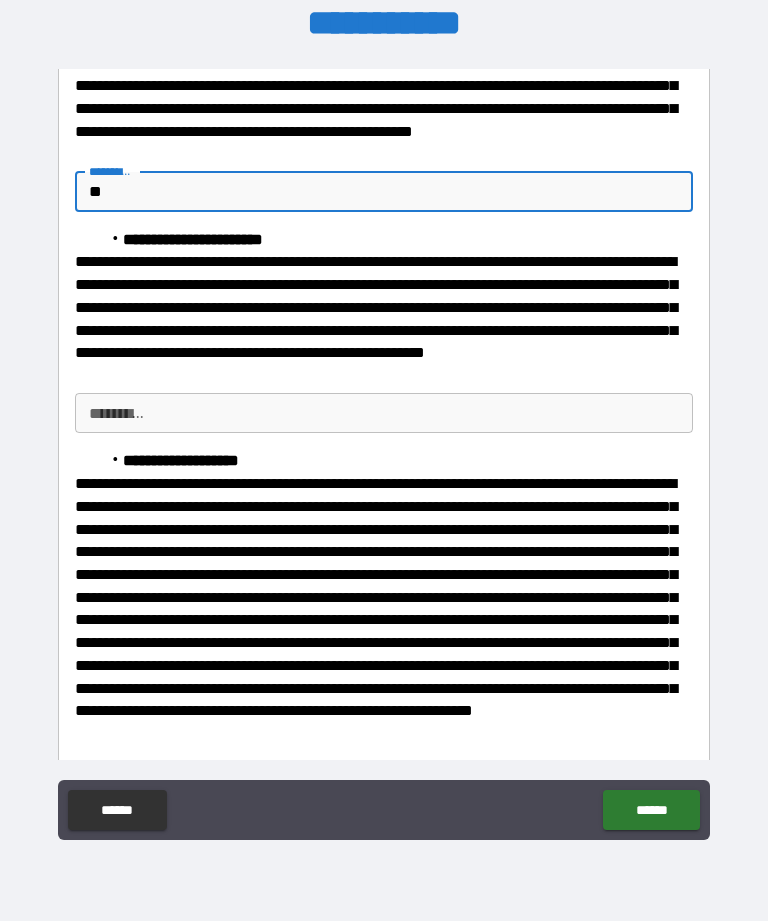 type on "**" 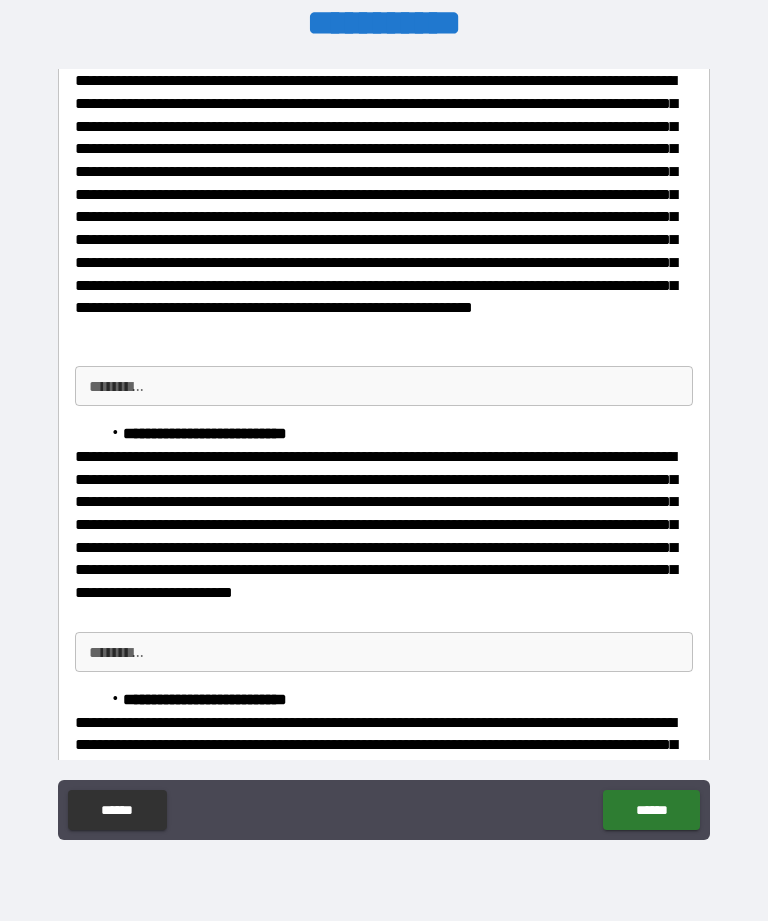 scroll, scrollTop: 563, scrollLeft: 0, axis: vertical 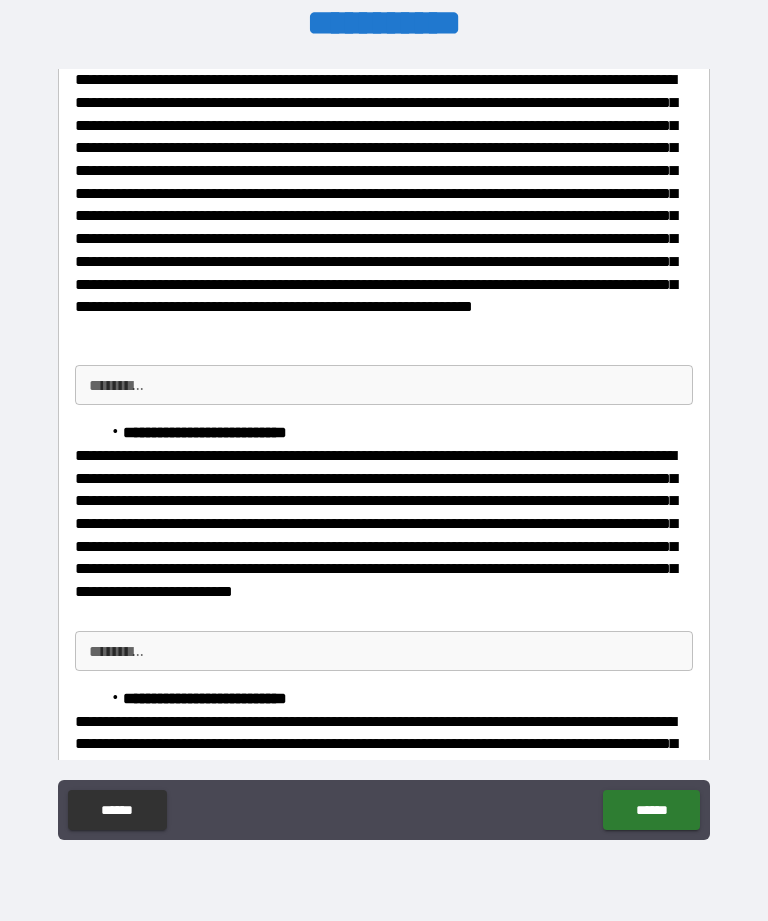 type on "**" 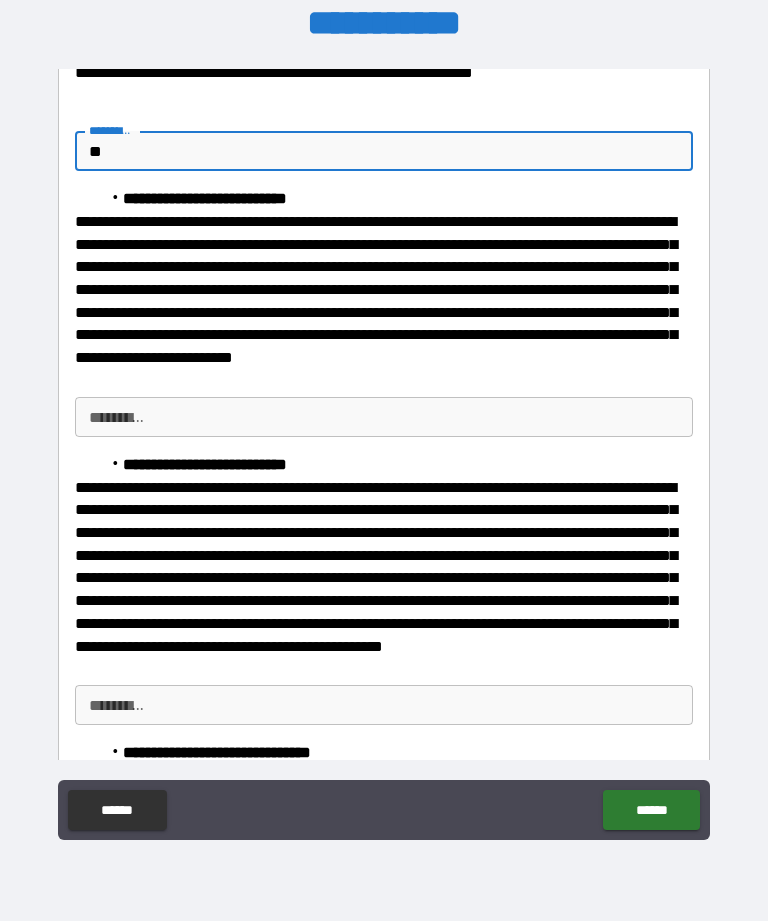 scroll, scrollTop: 808, scrollLeft: 0, axis: vertical 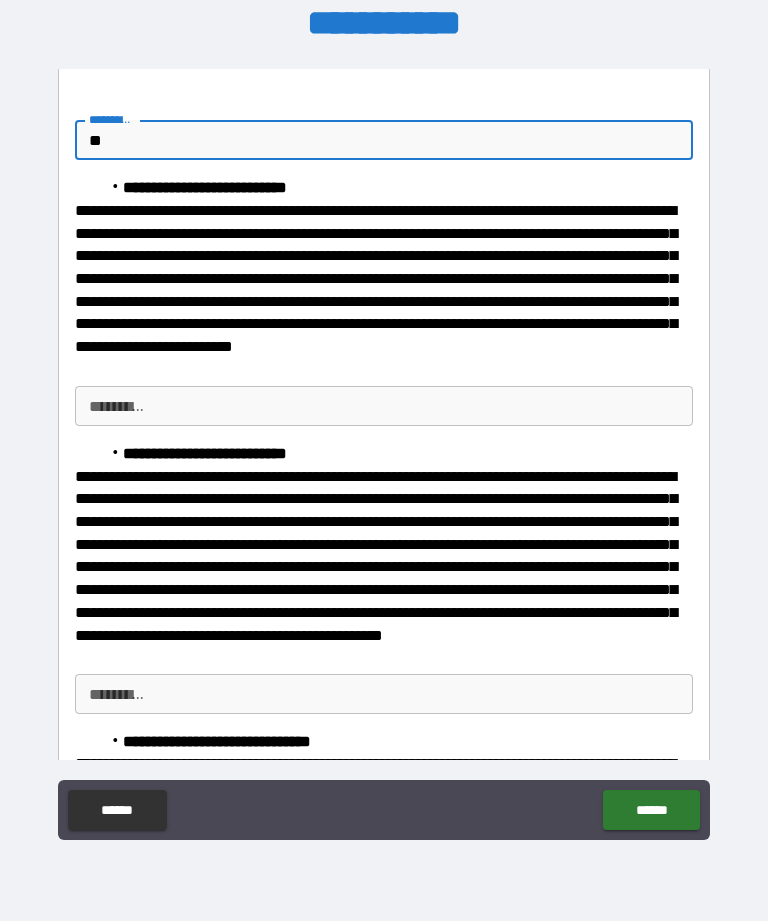 type on "**" 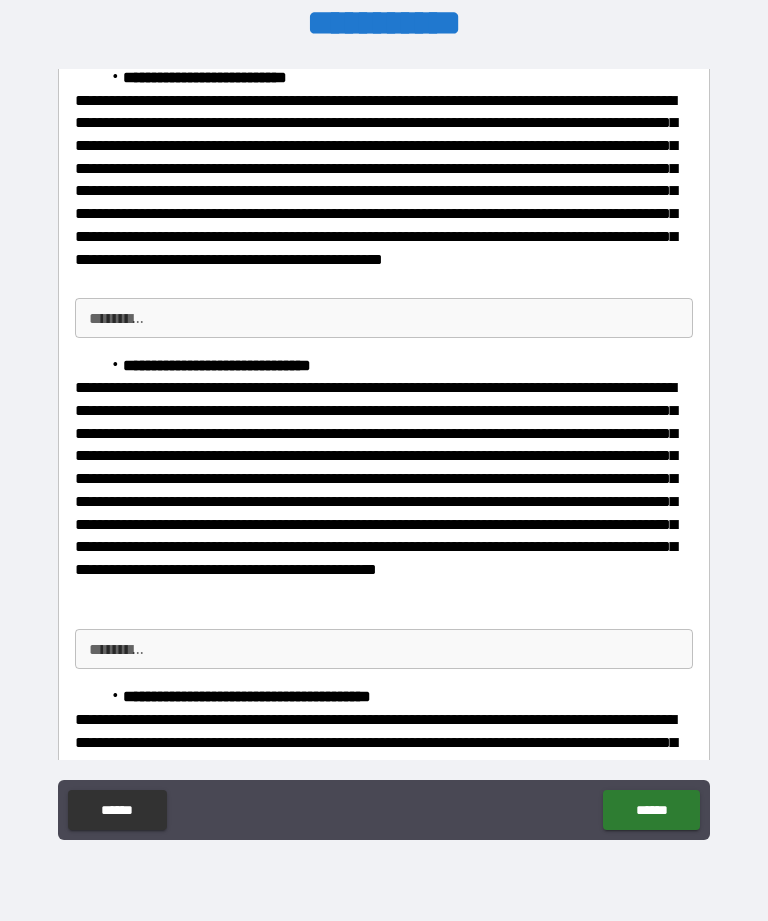 scroll, scrollTop: 1187, scrollLeft: 0, axis: vertical 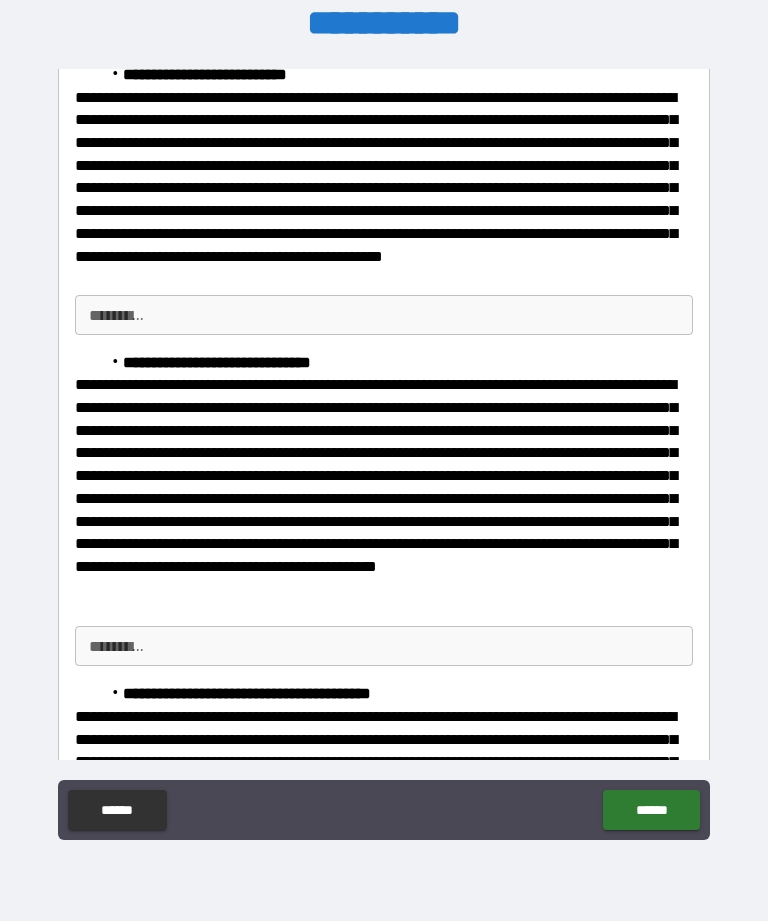 type on "**" 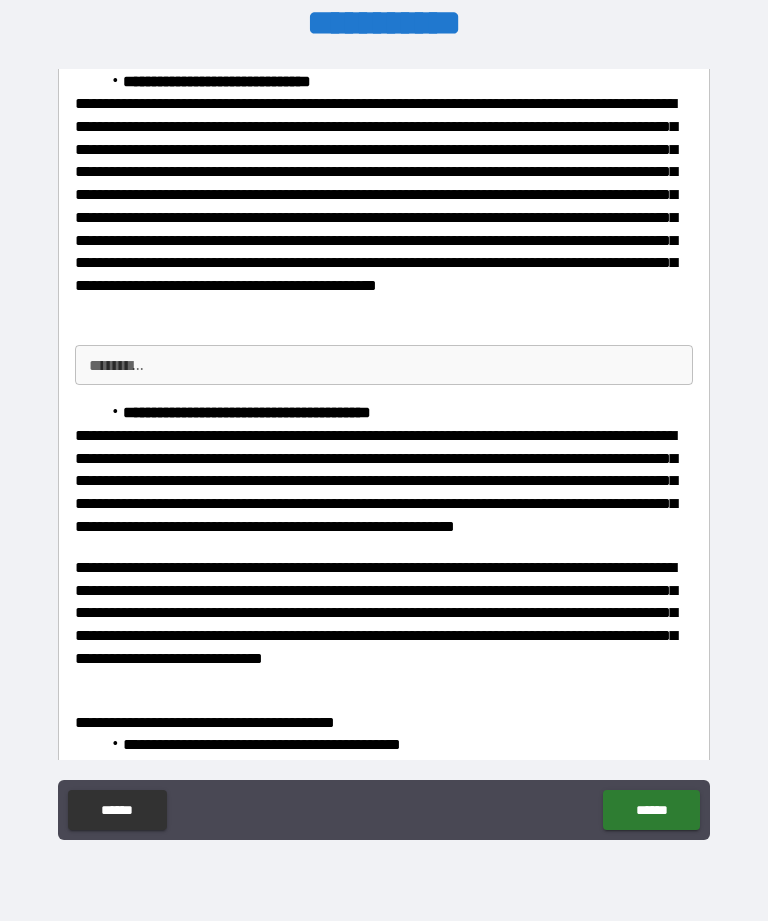 scroll, scrollTop: 1540, scrollLeft: 0, axis: vertical 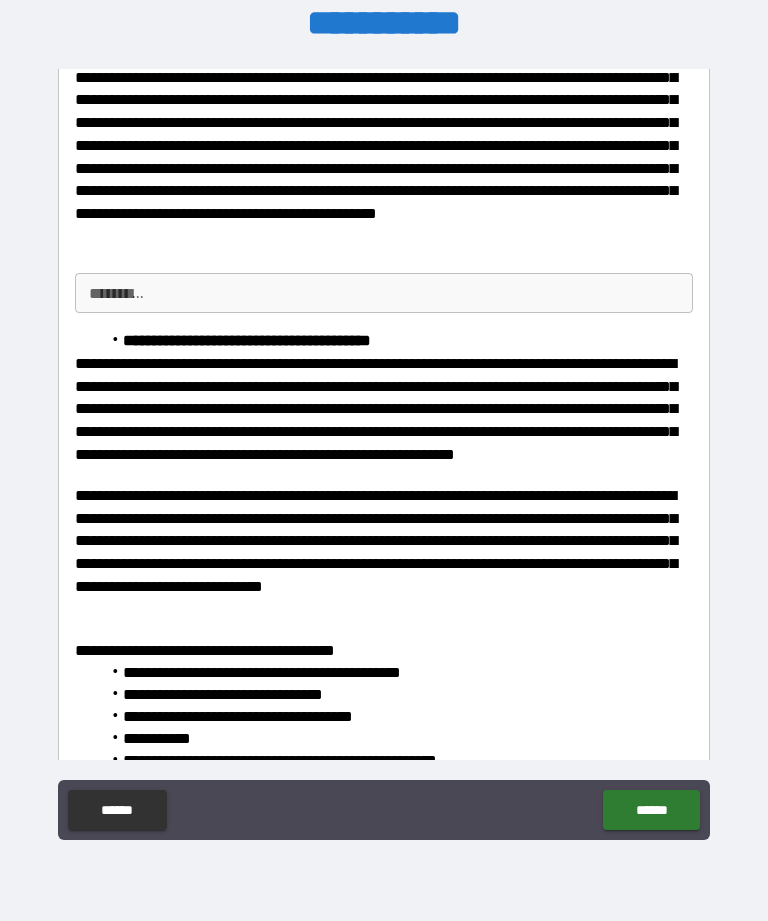 type on "**" 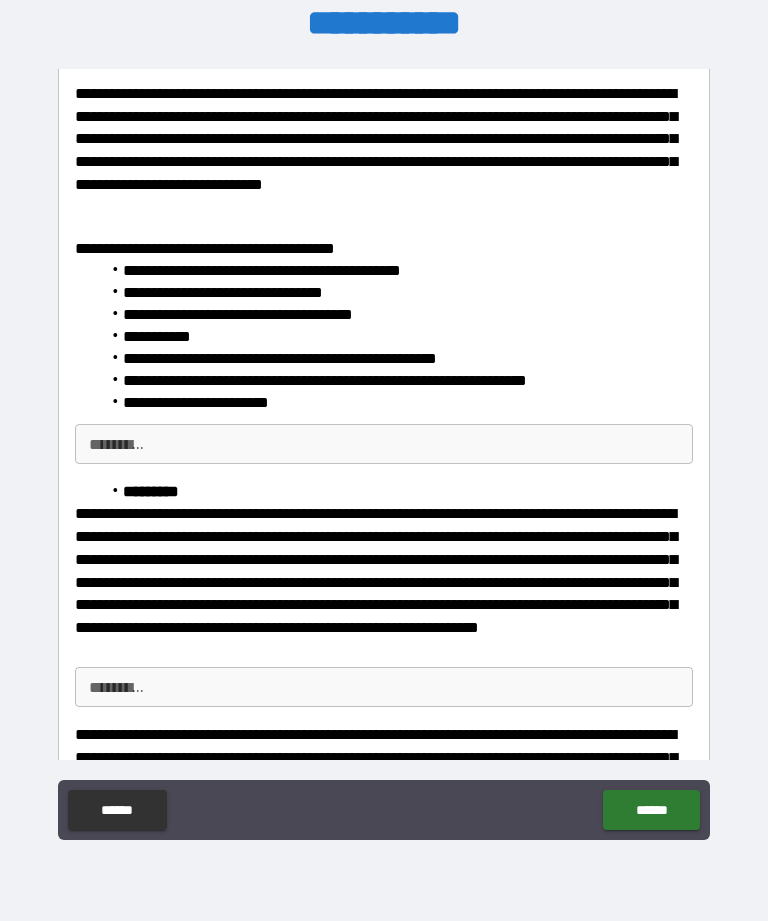 scroll, scrollTop: 1953, scrollLeft: 0, axis: vertical 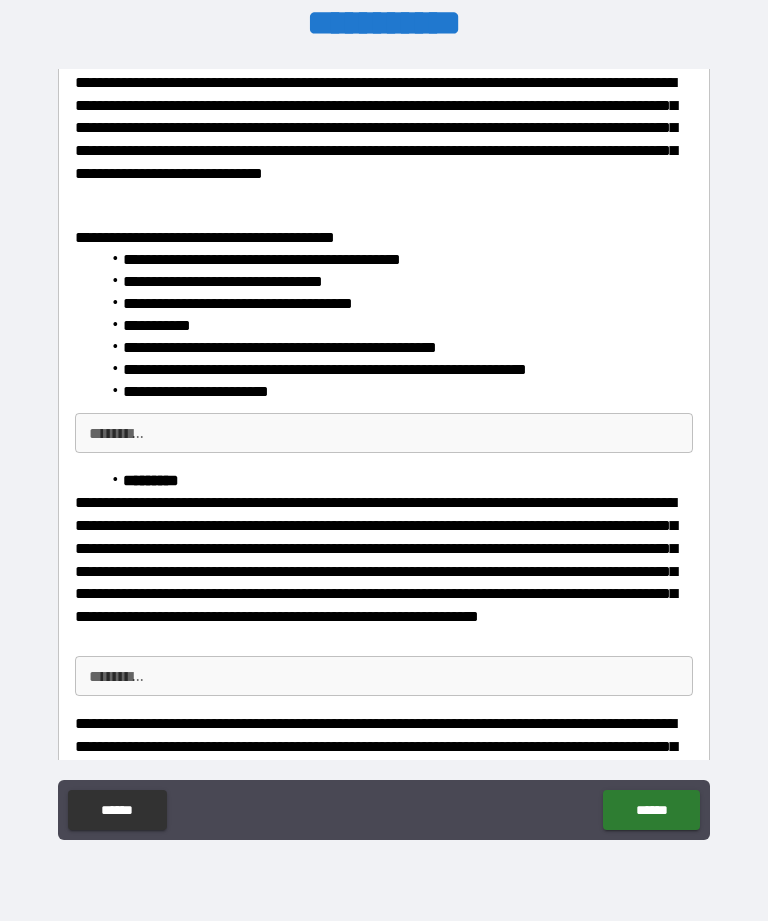 type on "**" 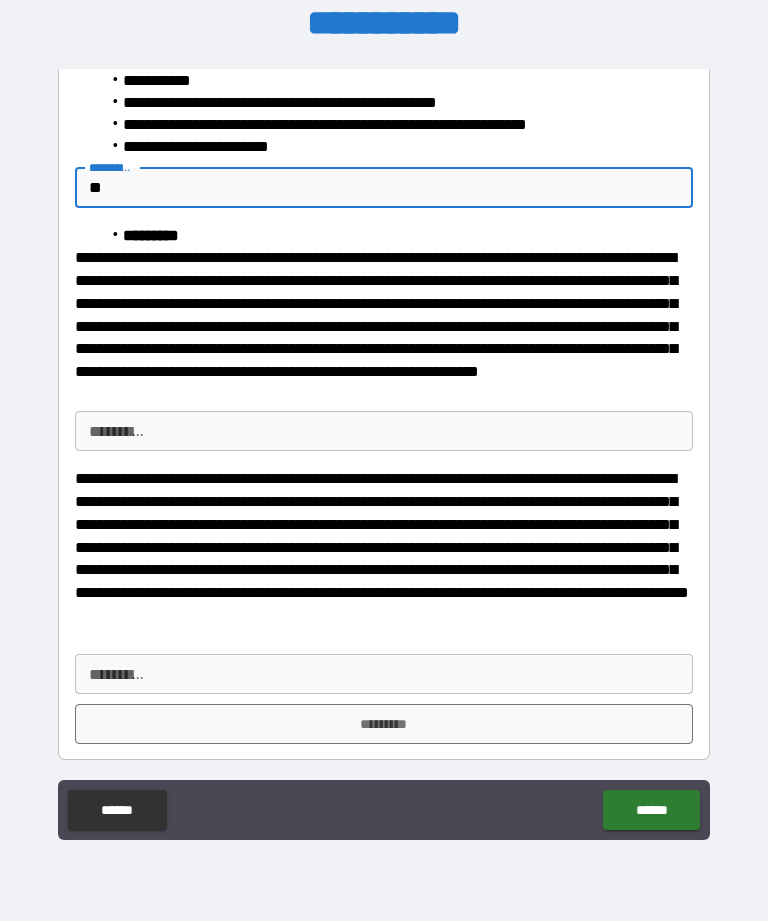 scroll, scrollTop: 2197, scrollLeft: 0, axis: vertical 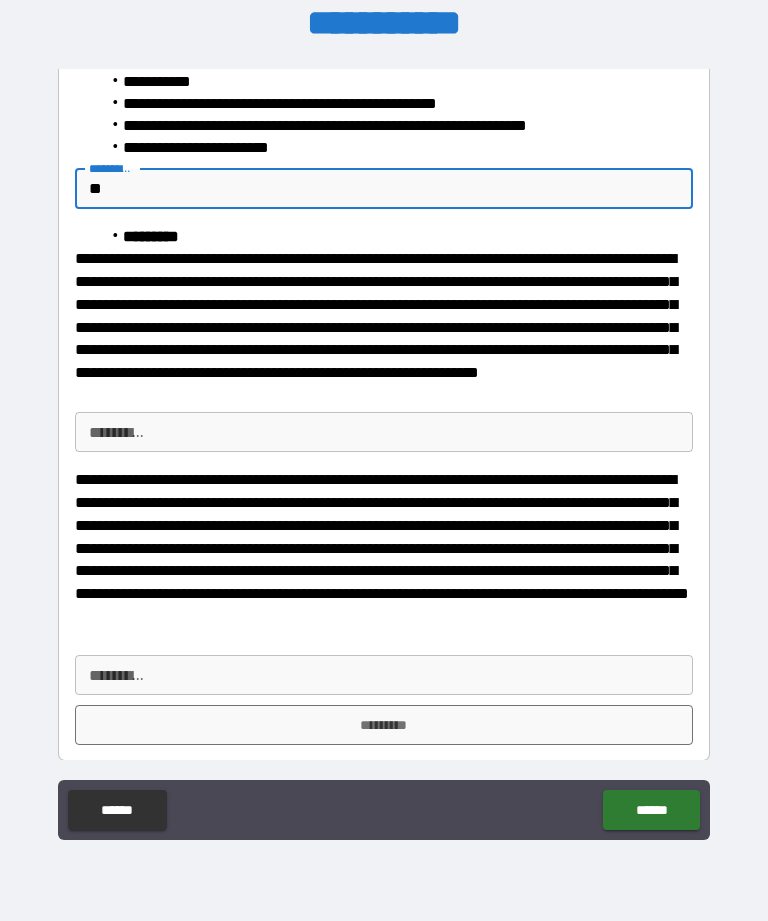 type on "**" 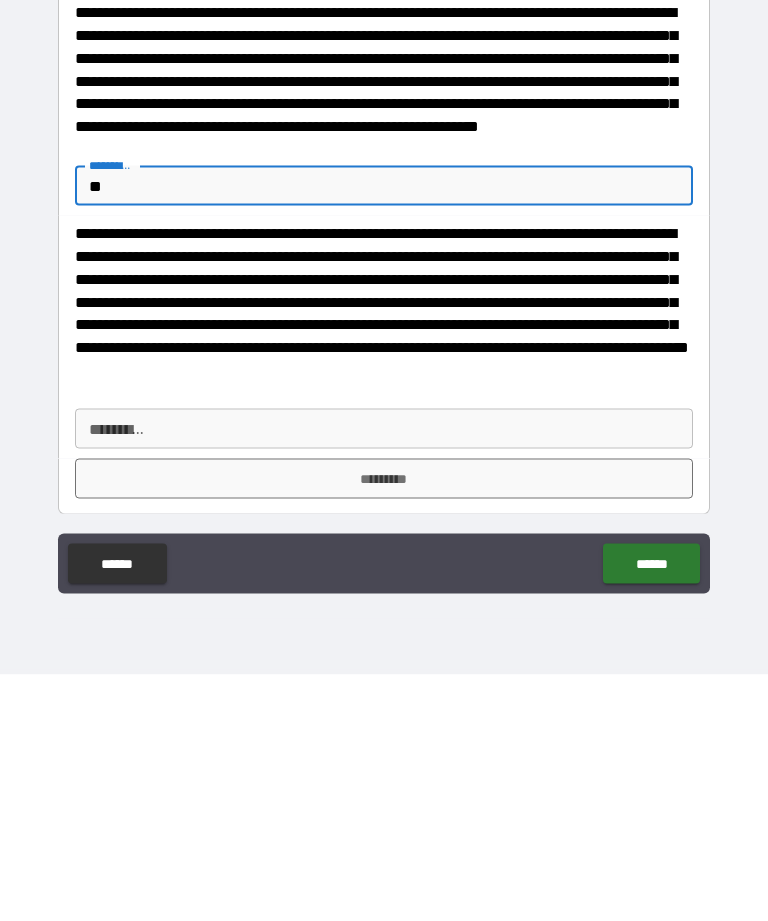 type on "**" 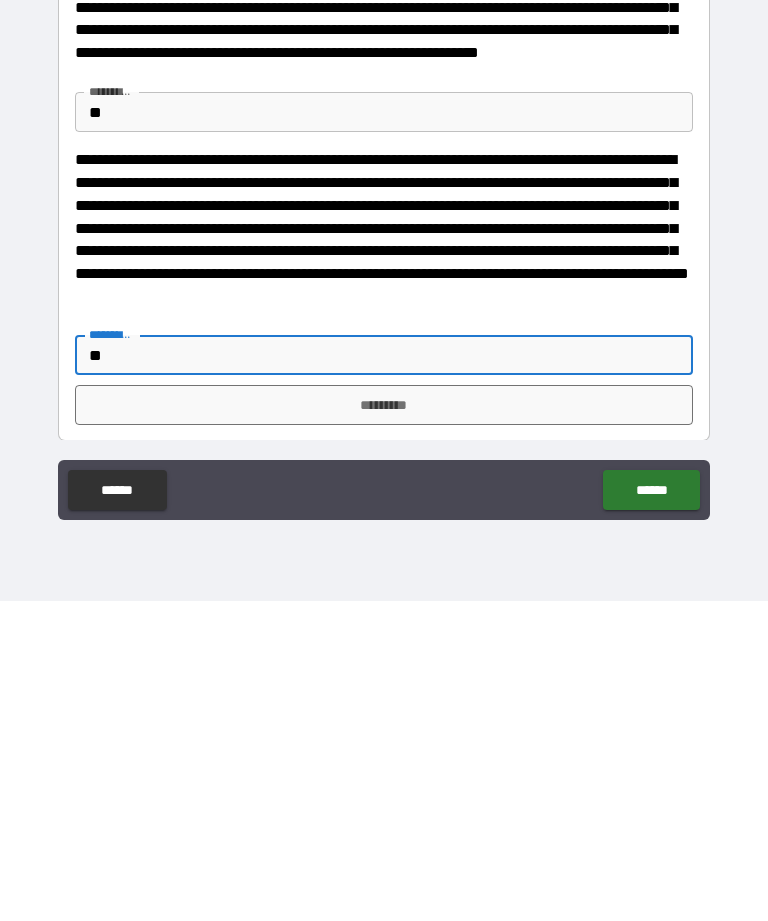 type on "**" 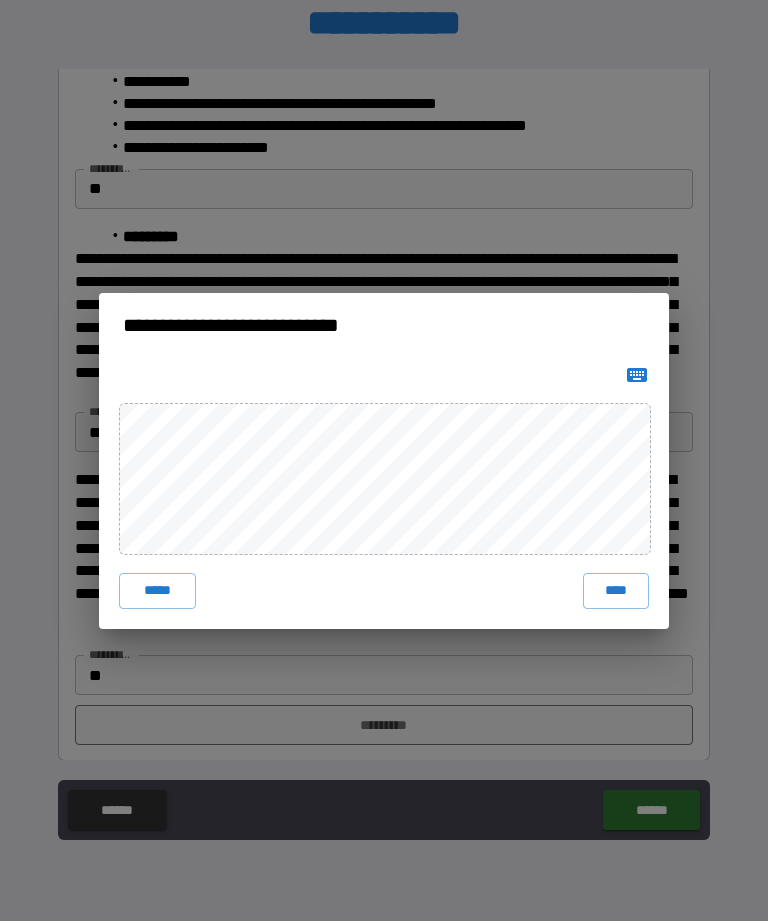 click on "****" at bounding box center [616, 591] 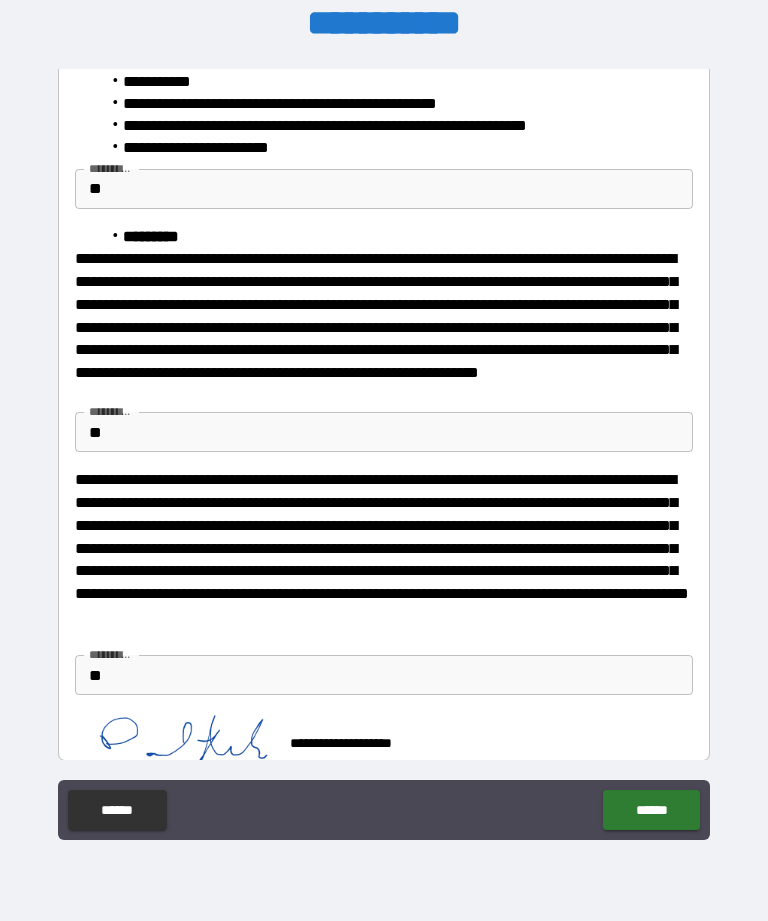 scroll, scrollTop: 2187, scrollLeft: 0, axis: vertical 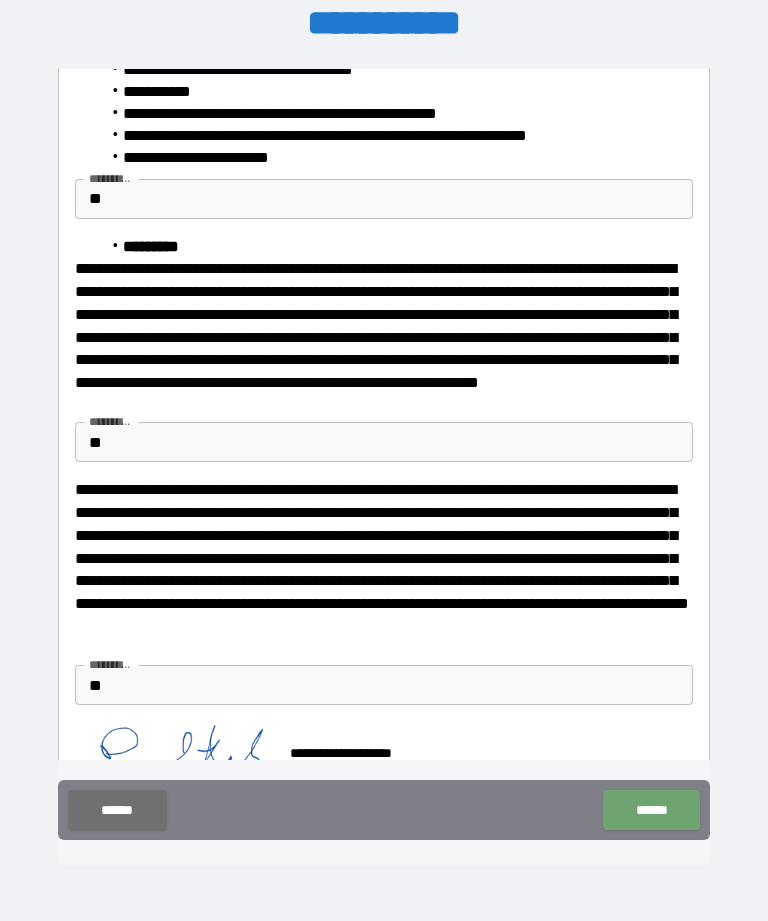 click on "******" at bounding box center [651, 810] 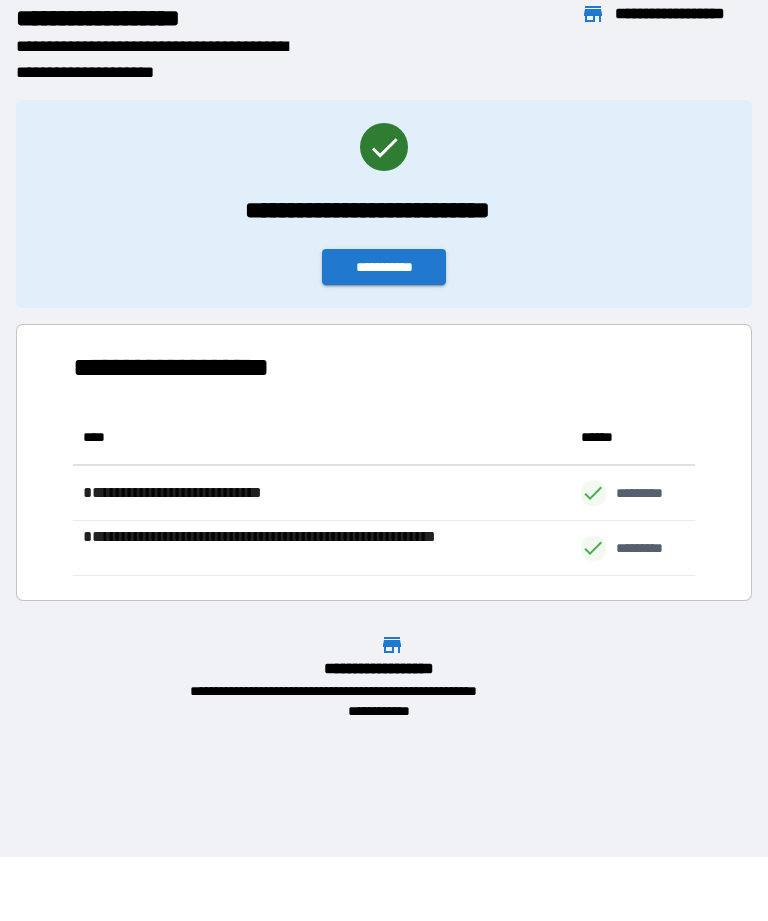 scroll, scrollTop: 166, scrollLeft: 622, axis: both 